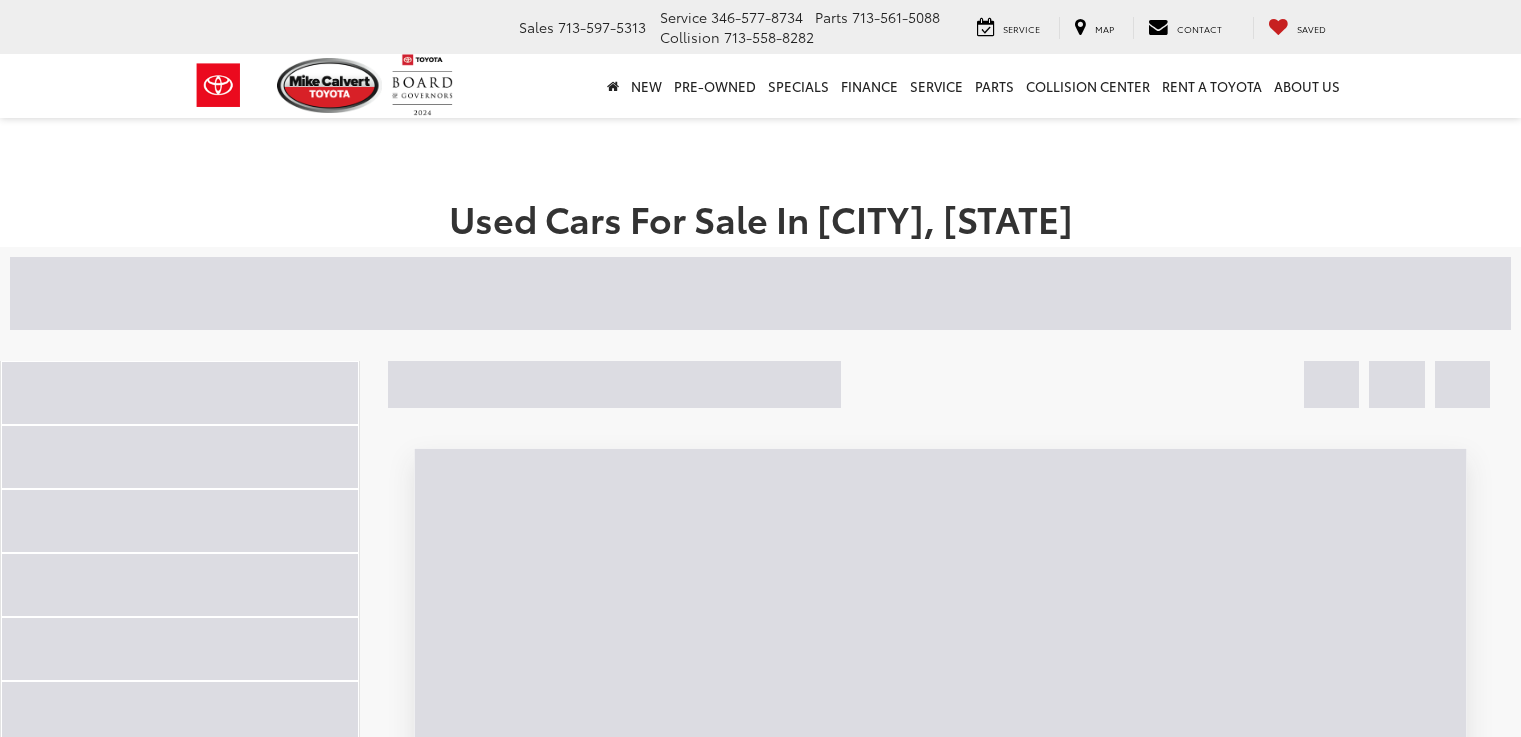 scroll, scrollTop: 0, scrollLeft: 0, axis: both 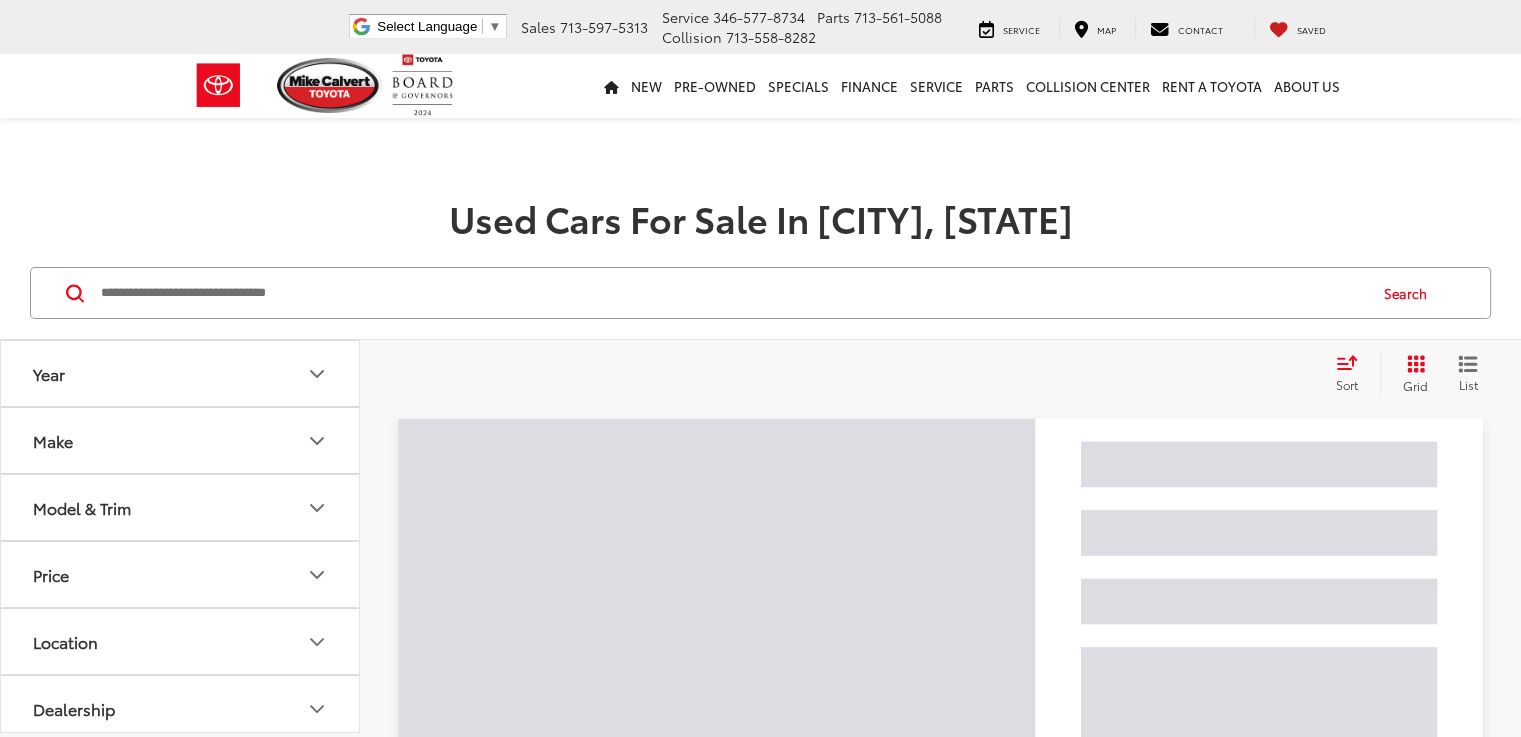 click at bounding box center (732, 293) 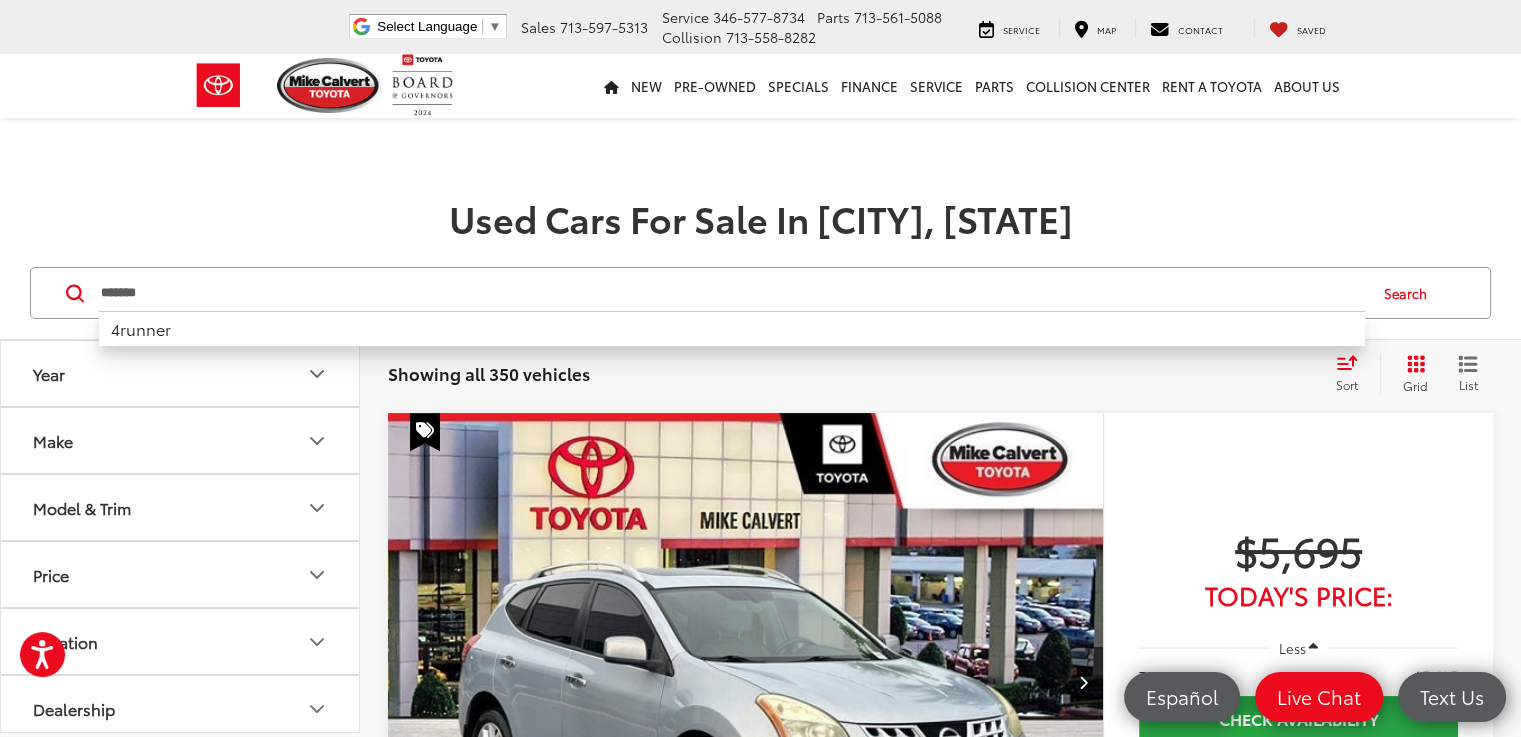 type on "*******" 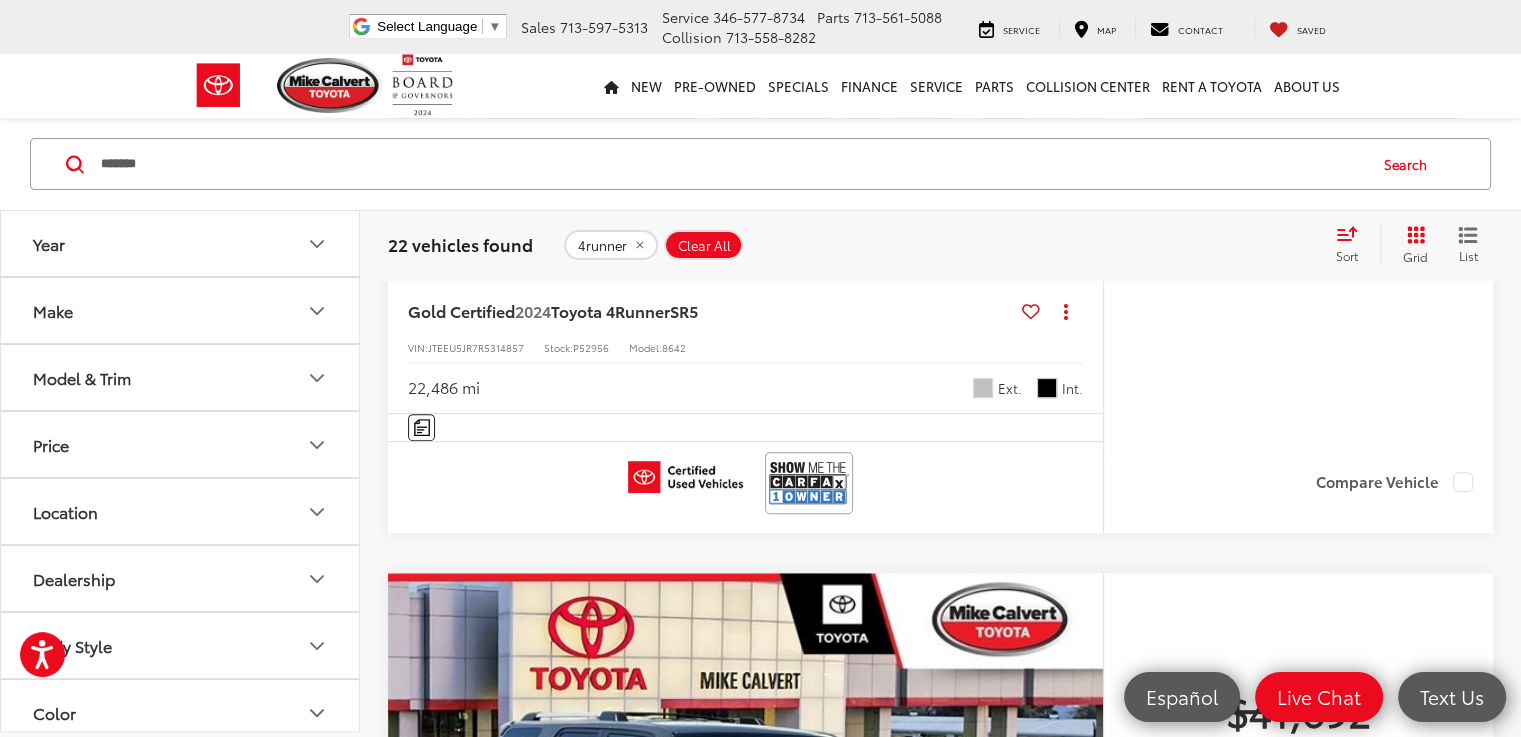 scroll, scrollTop: 8220, scrollLeft: 0, axis: vertical 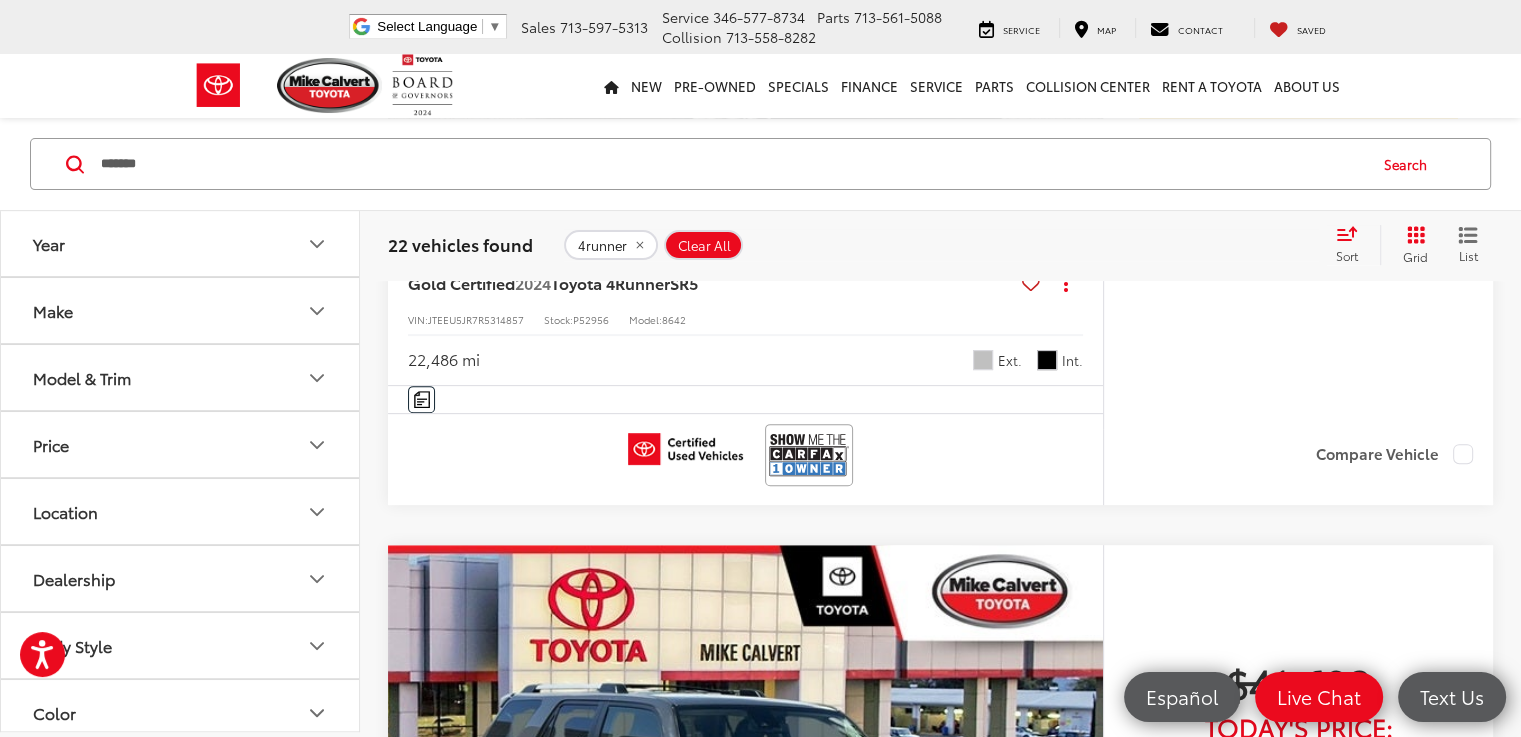 click on "2" at bounding box center [1225, 2277] 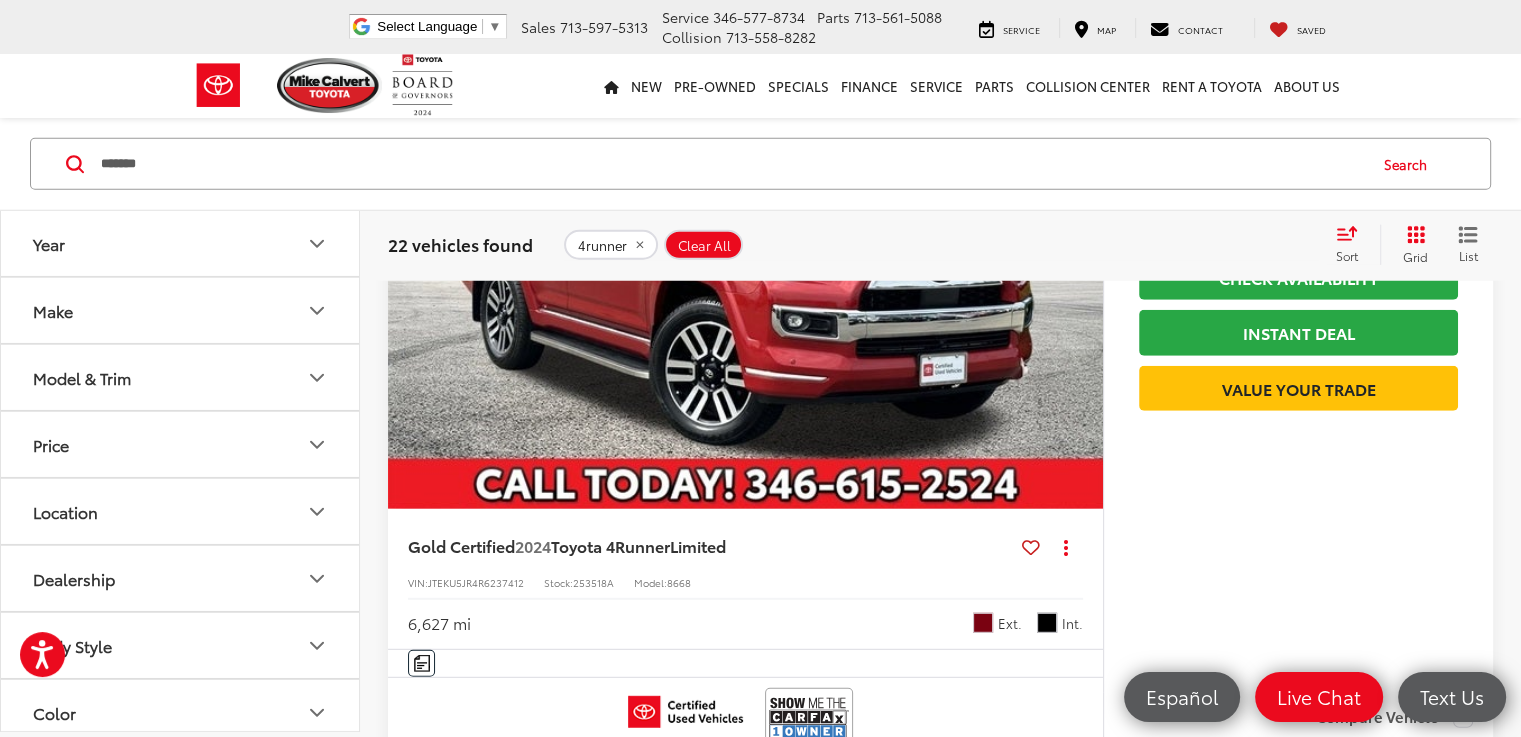 scroll, scrollTop: 4962, scrollLeft: 0, axis: vertical 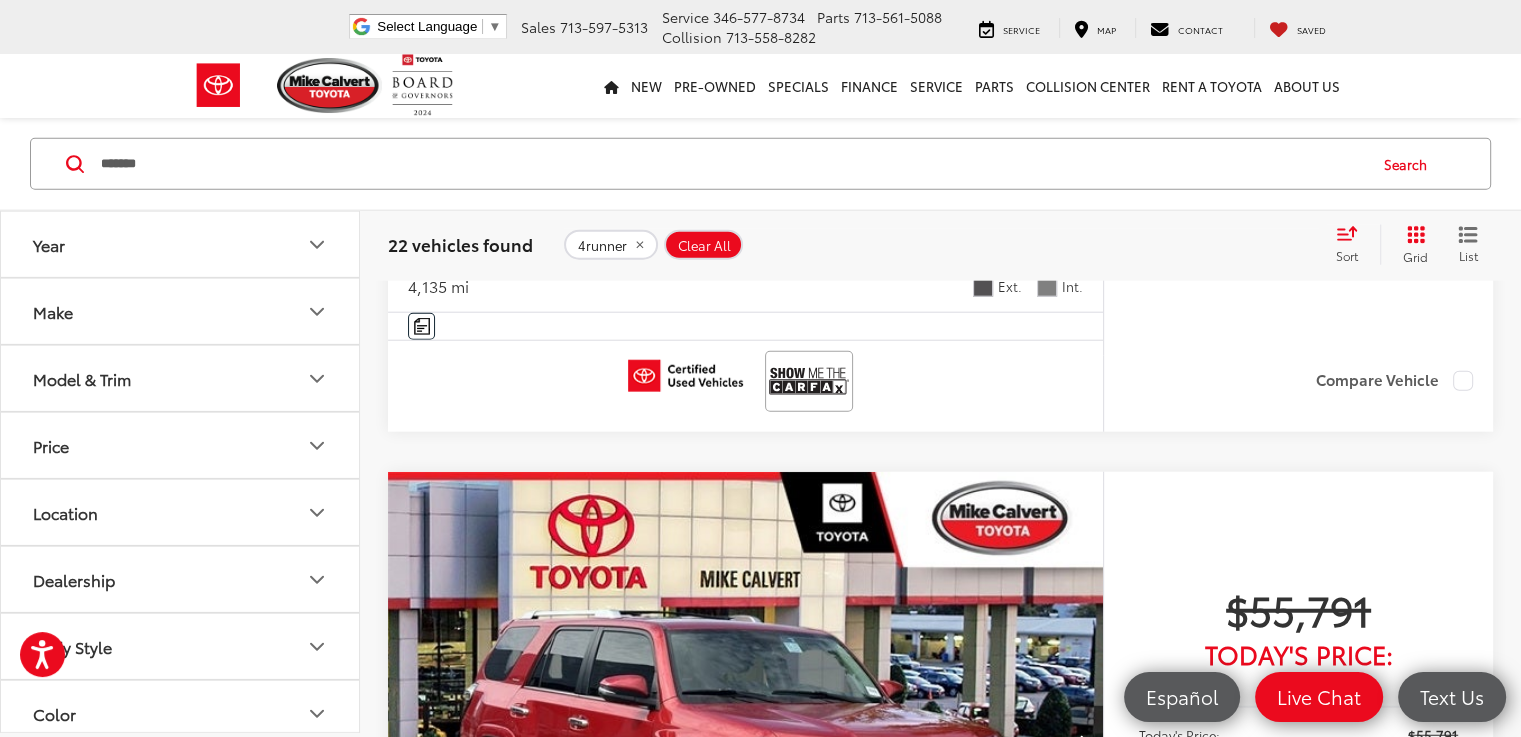 click at bounding box center (746, 1578) 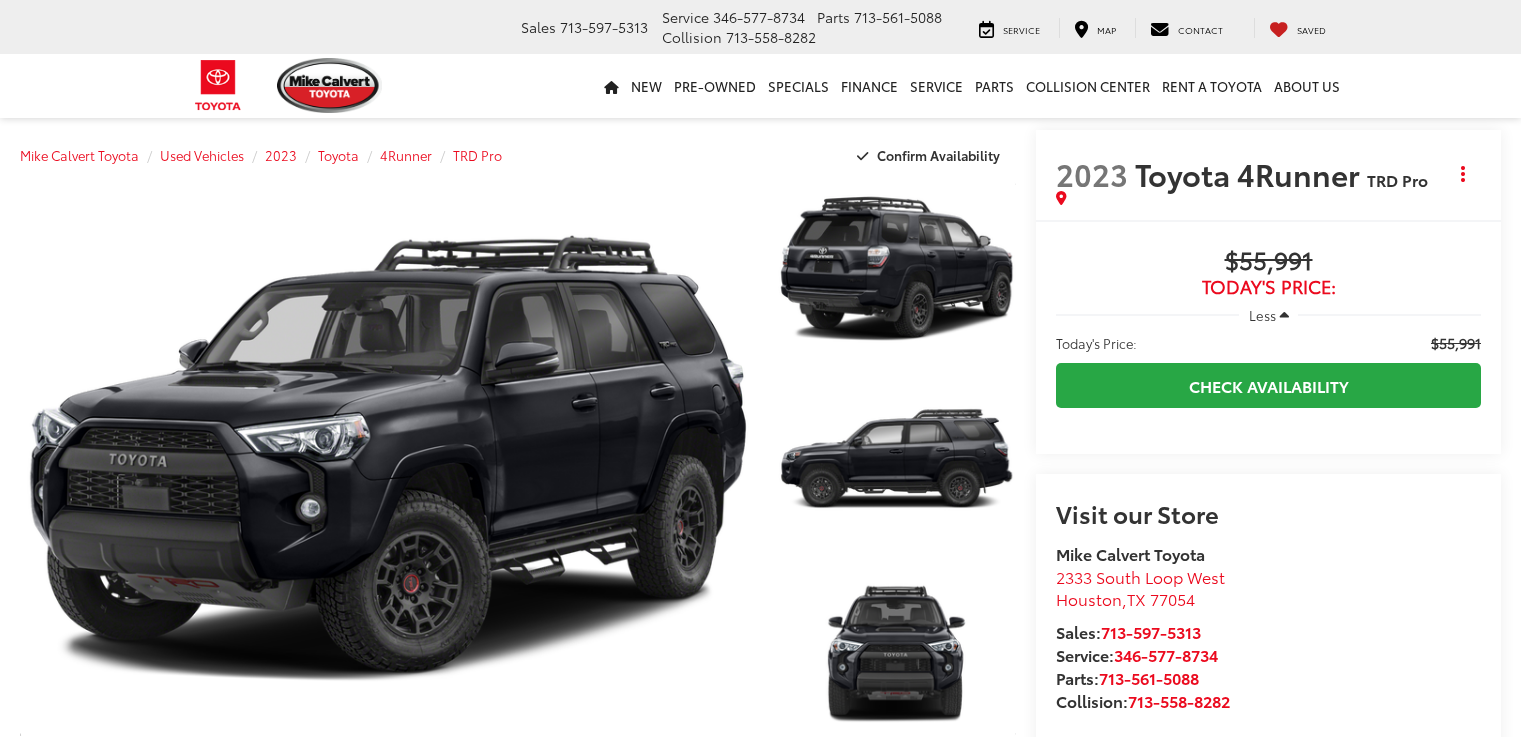 scroll, scrollTop: 0, scrollLeft: 0, axis: both 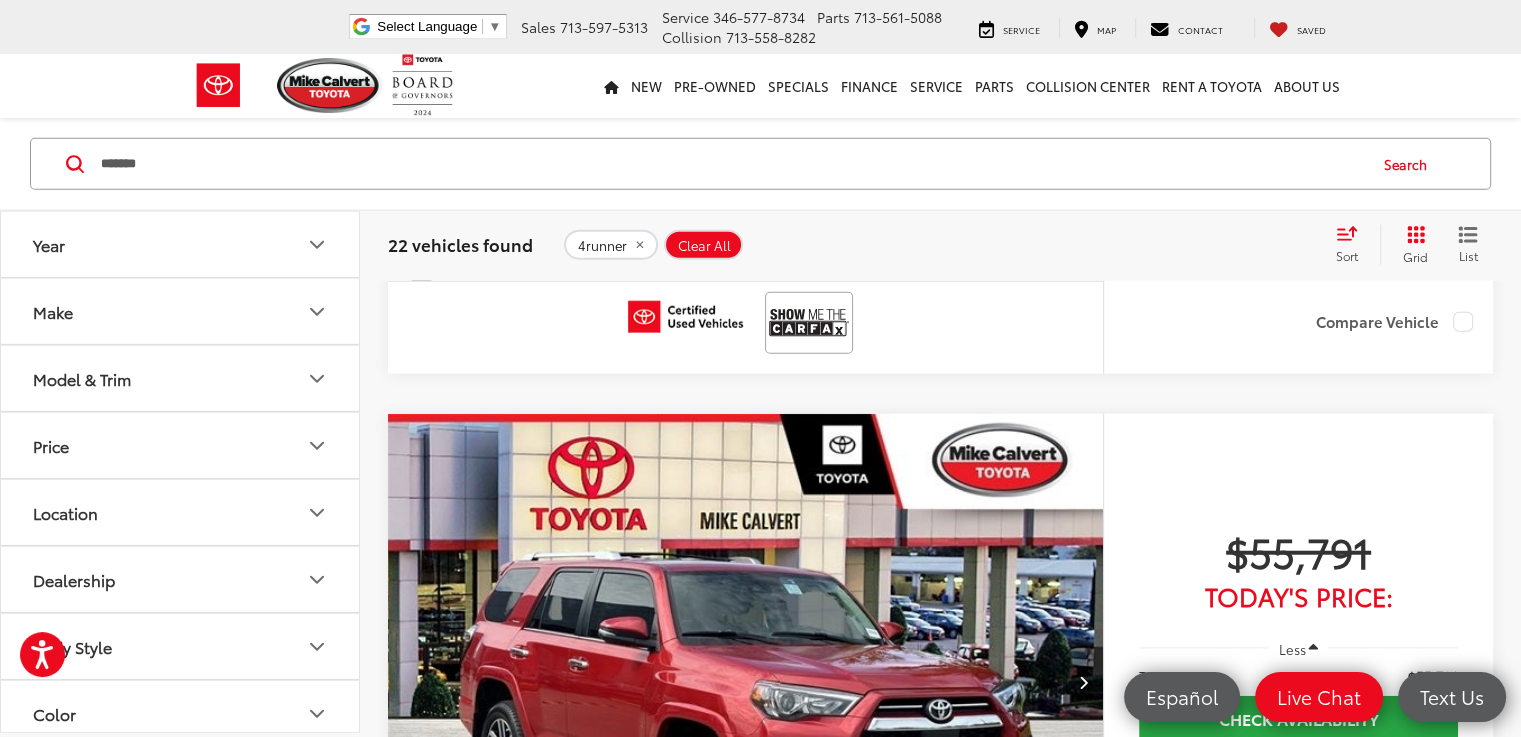 click at bounding box center (1083, 1503) 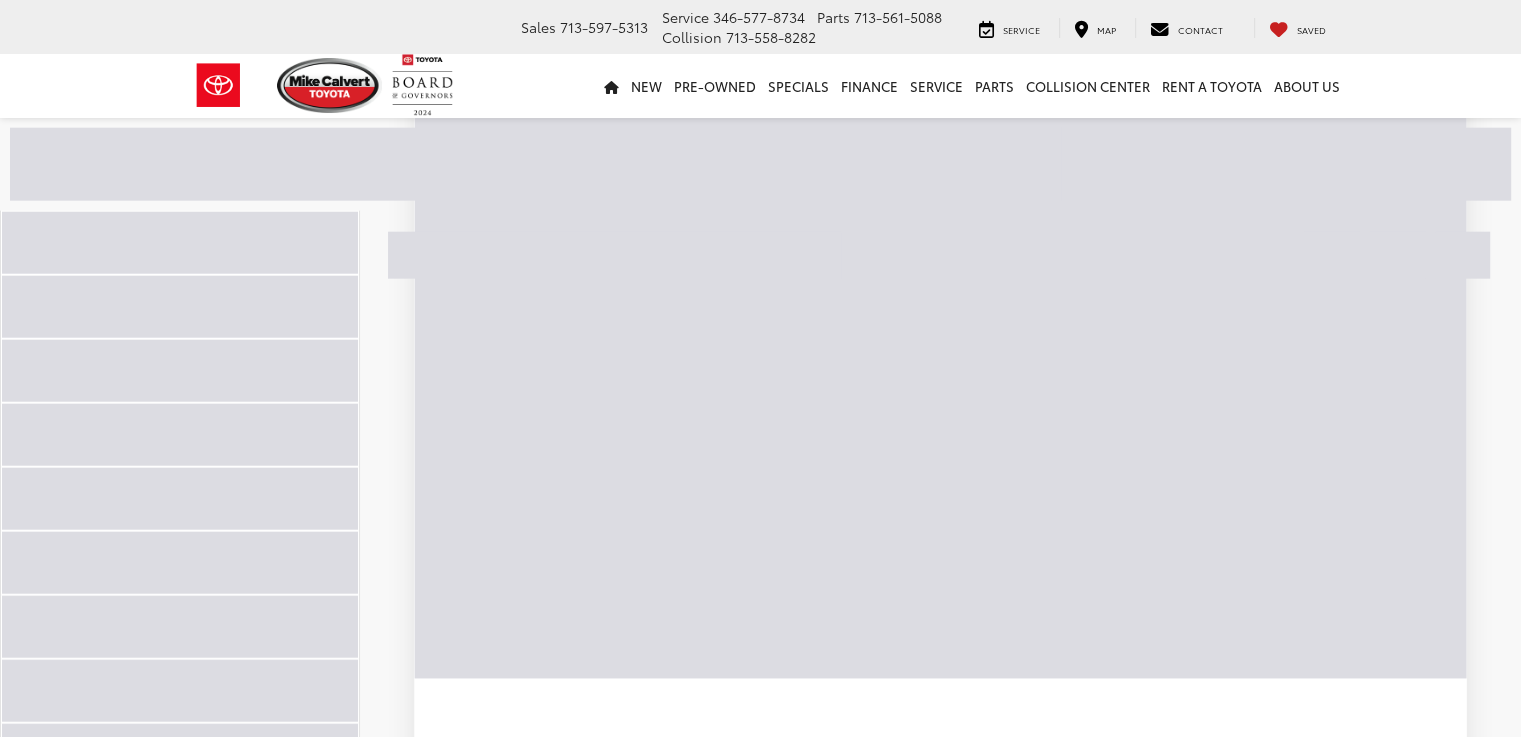 scroll, scrollTop: 4920, scrollLeft: 0, axis: vertical 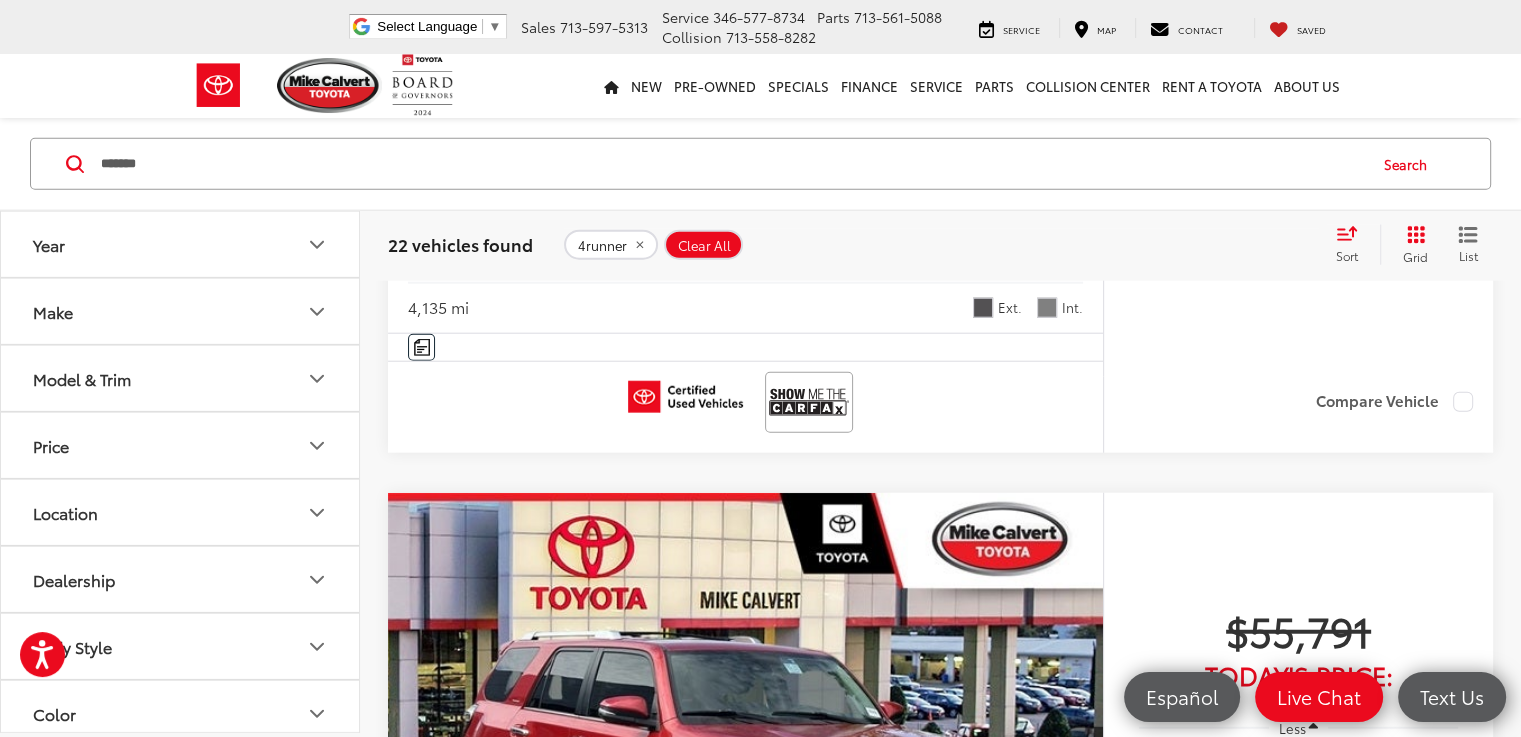 click on "Comments" at bounding box center (421, 2021) 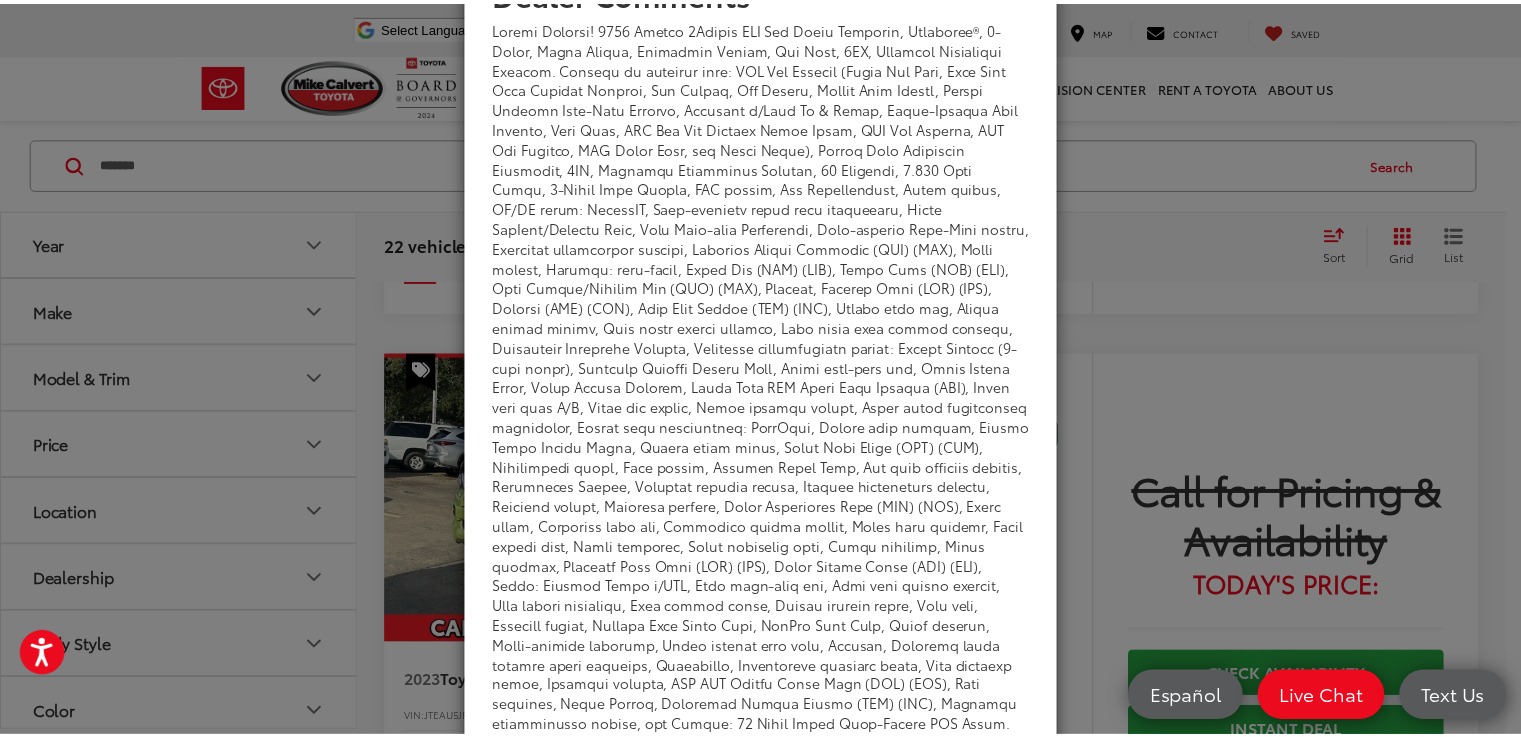 scroll, scrollTop: 0, scrollLeft: 0, axis: both 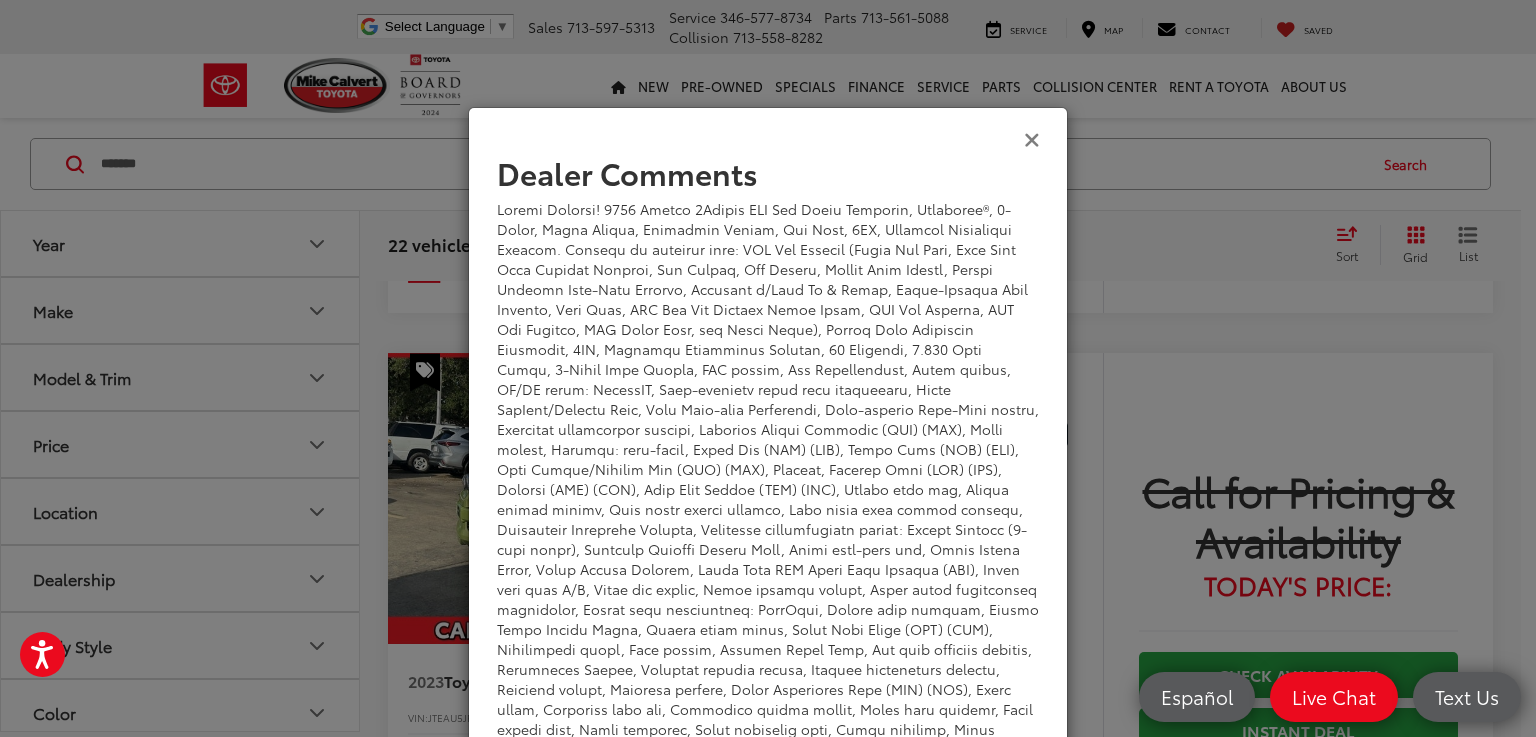 click at bounding box center (1032, 138) 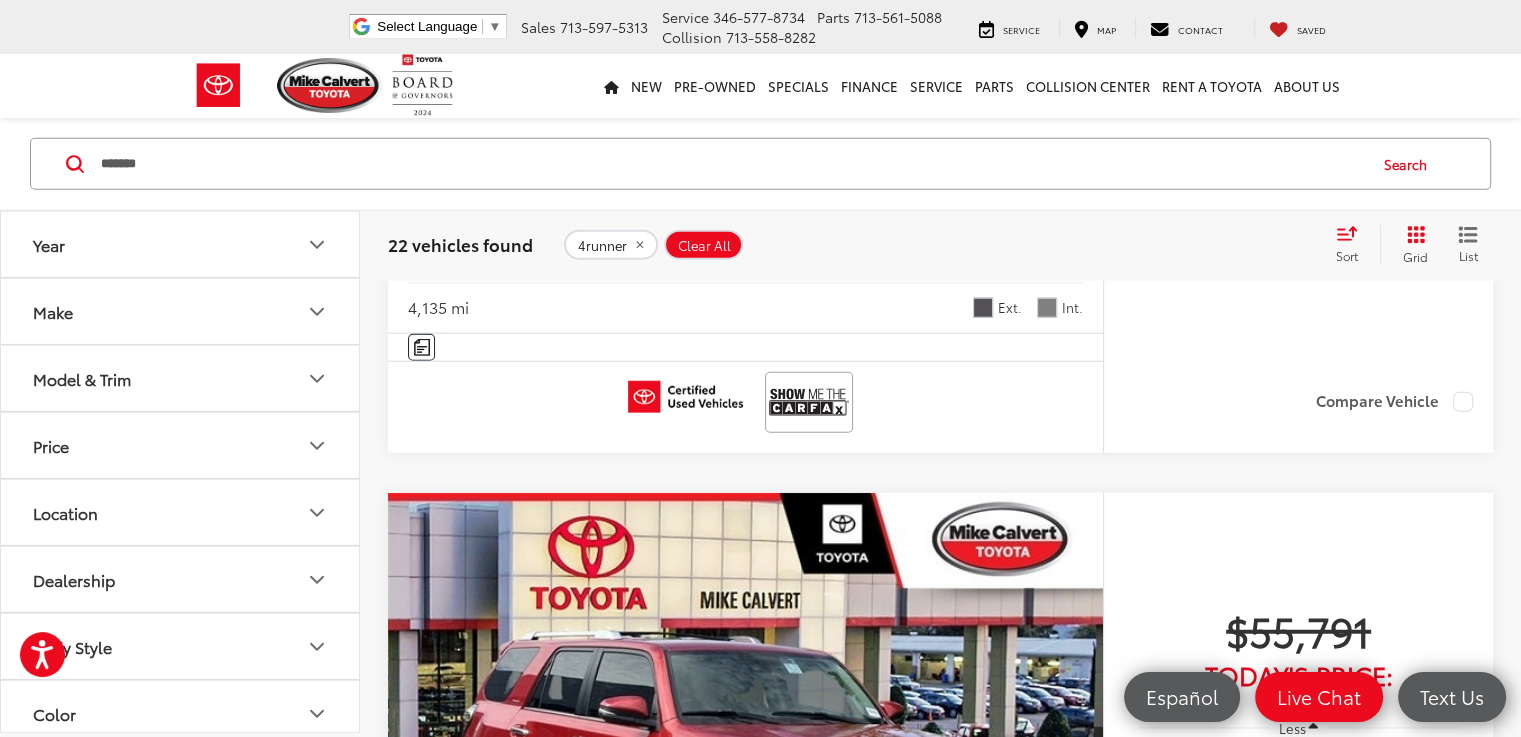 scroll, scrollTop: 5274, scrollLeft: 0, axis: vertical 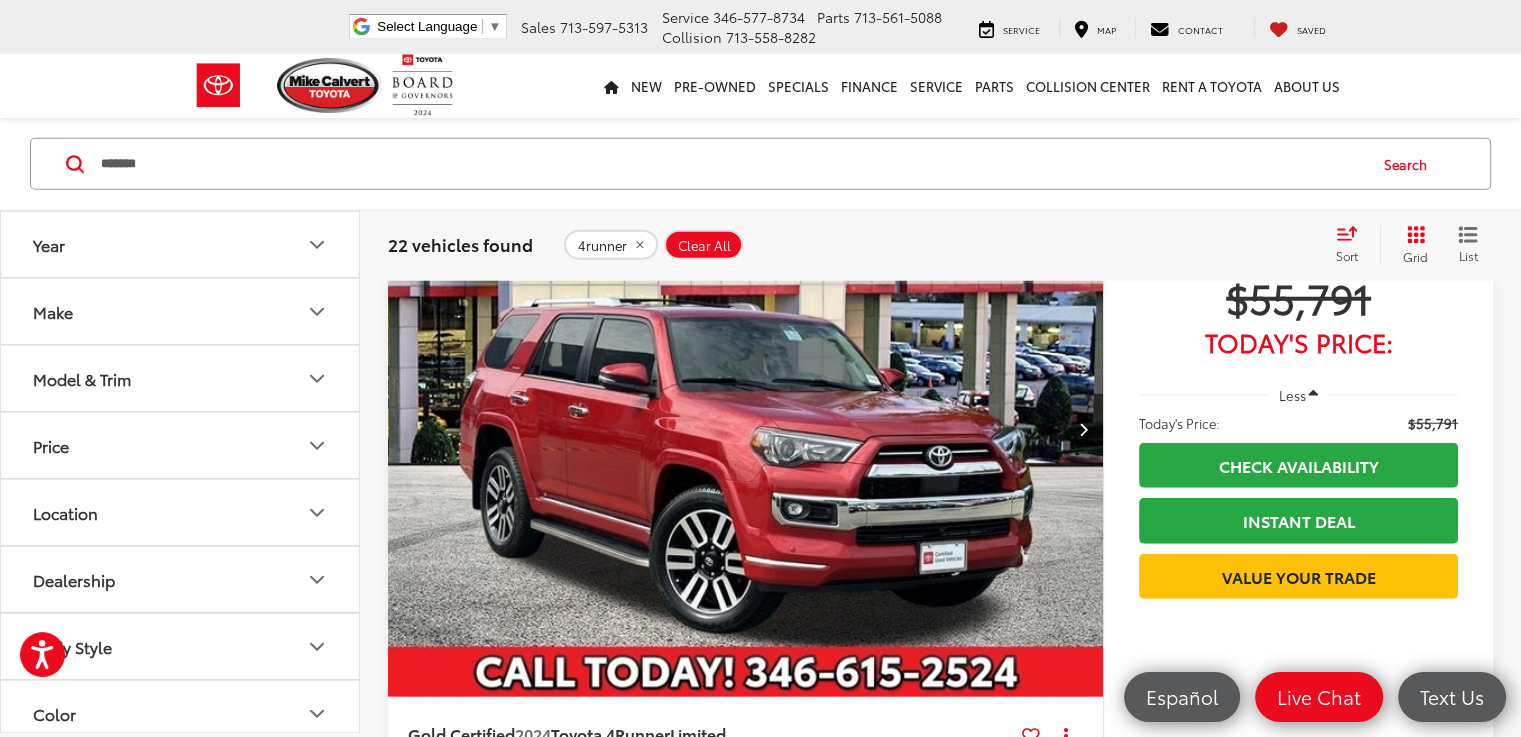 click at bounding box center [809, 1742] 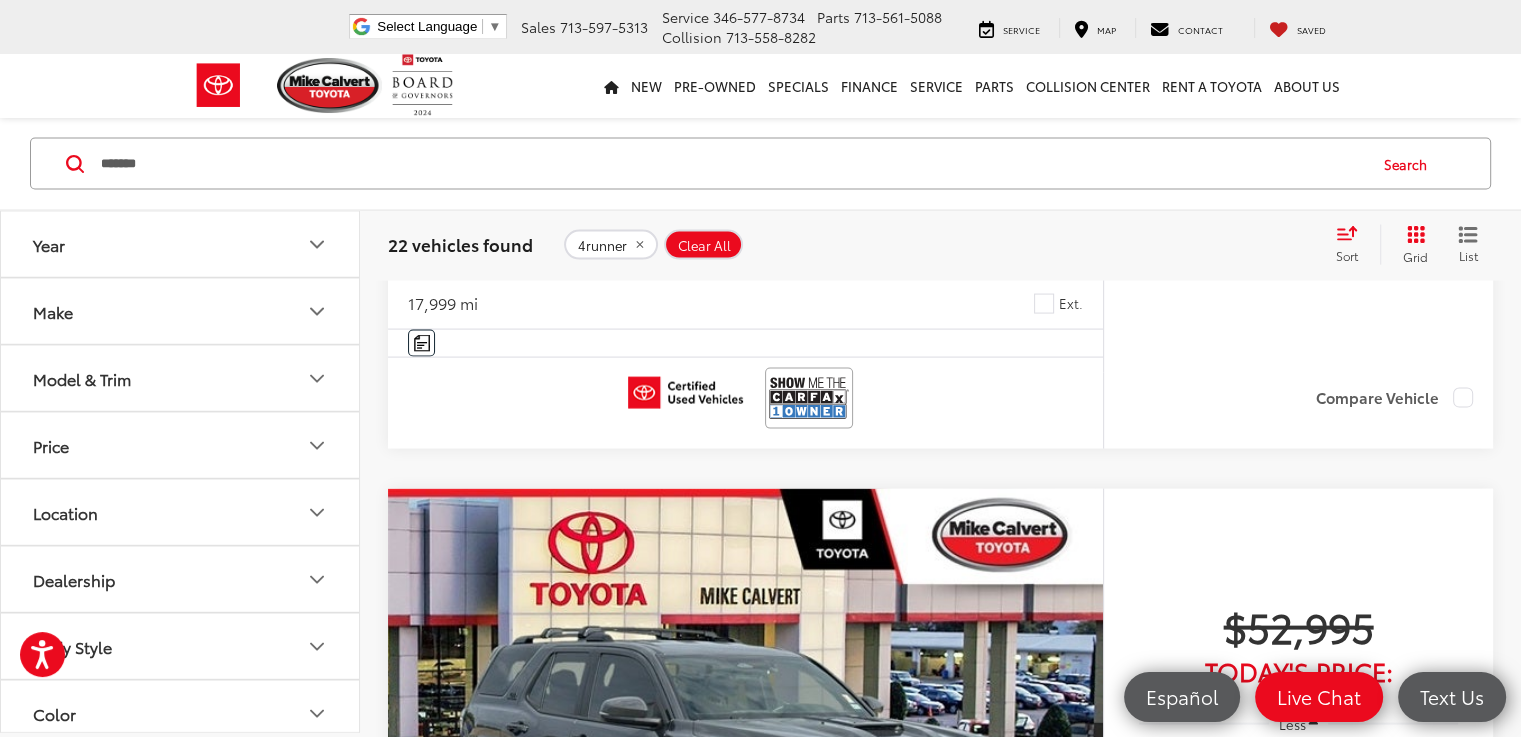 scroll, scrollTop: 4274, scrollLeft: 0, axis: vertical 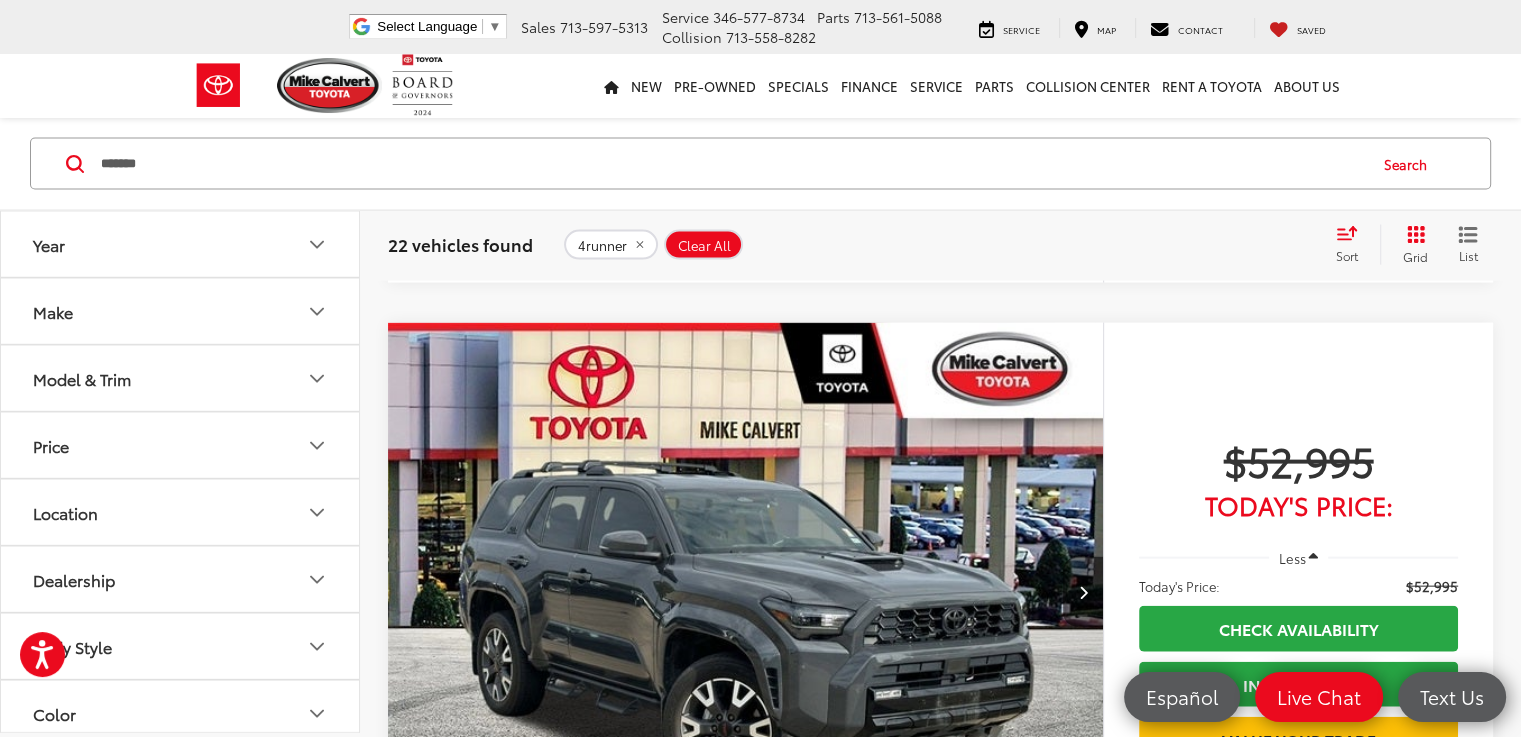 click at bounding box center [1082, 1429] 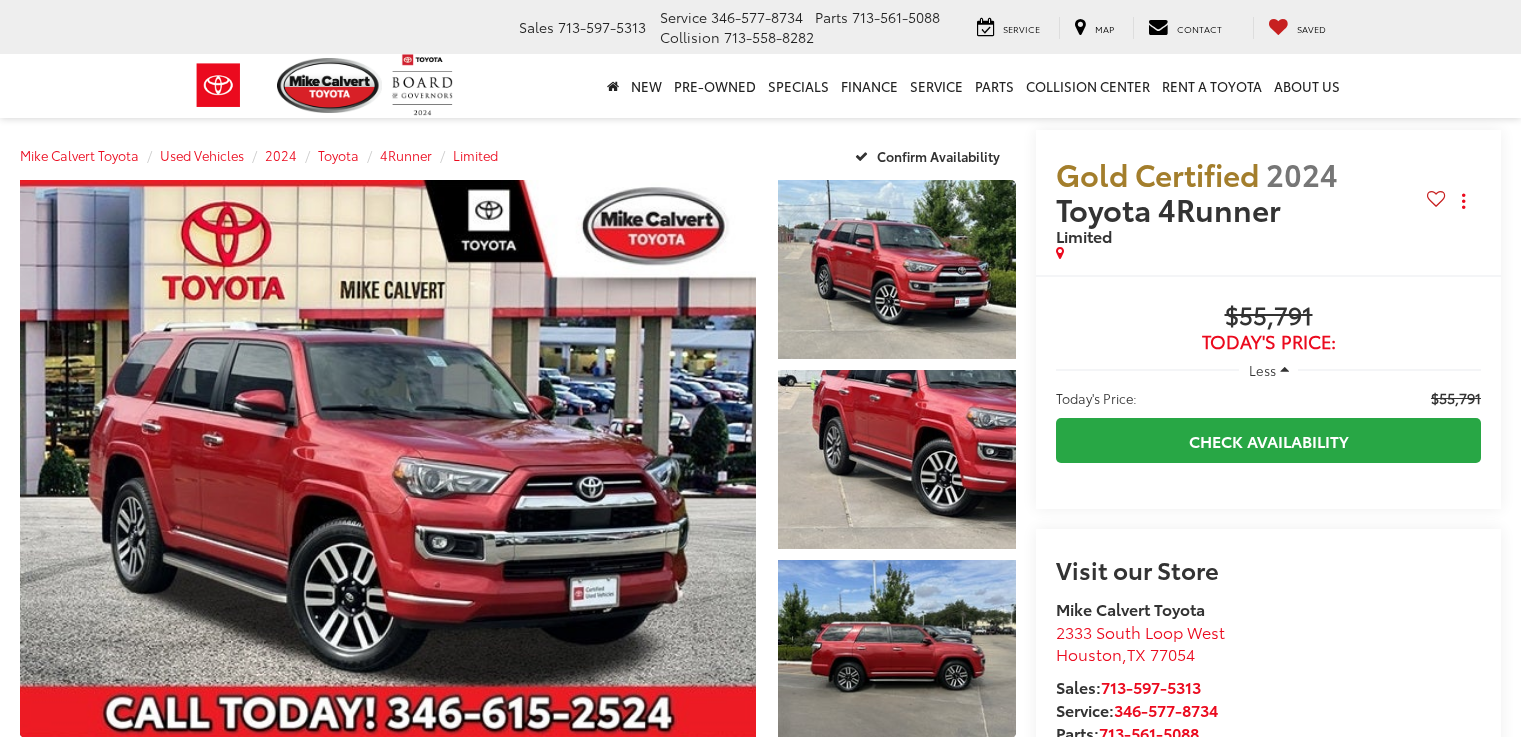 scroll, scrollTop: 0, scrollLeft: 0, axis: both 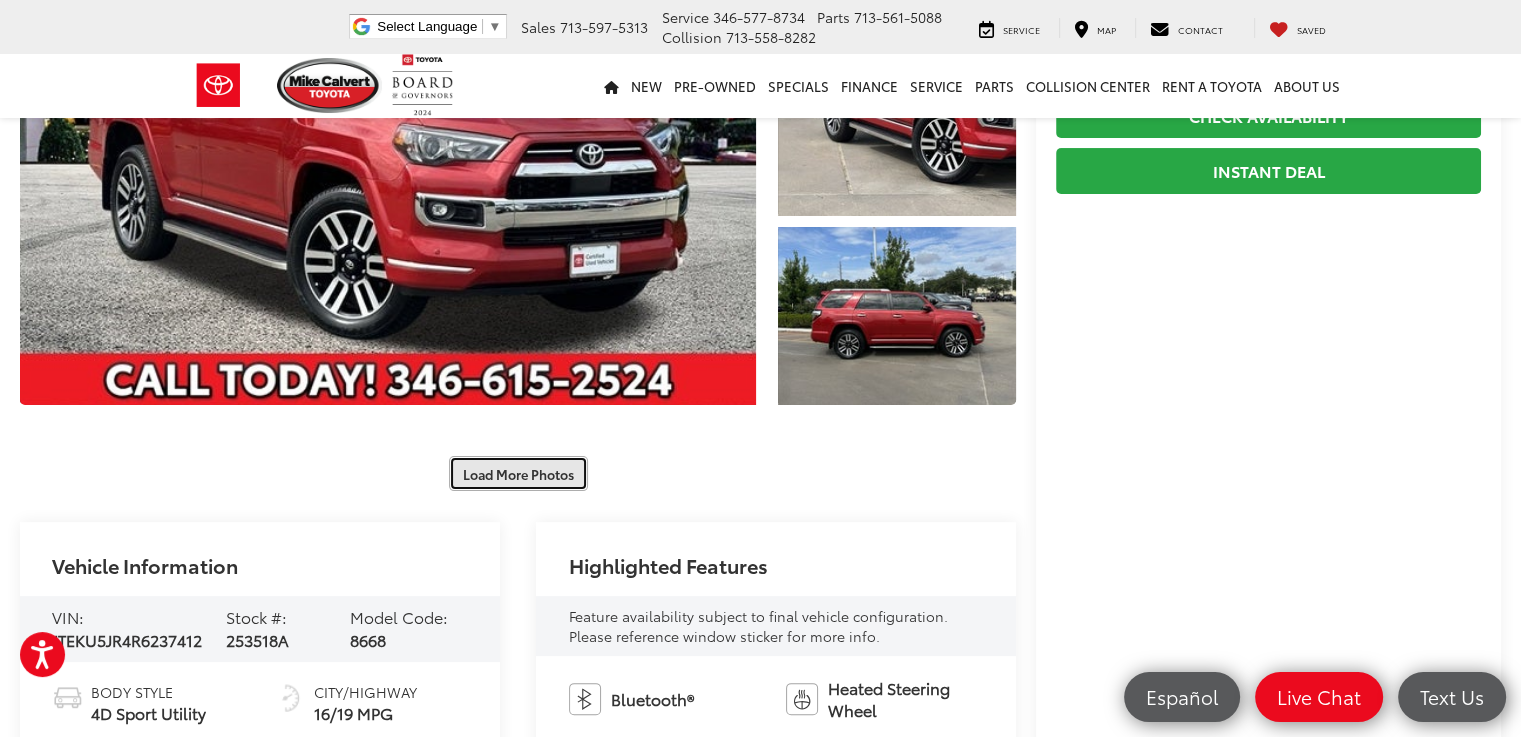 click on "Load More Photos" at bounding box center (518, 473) 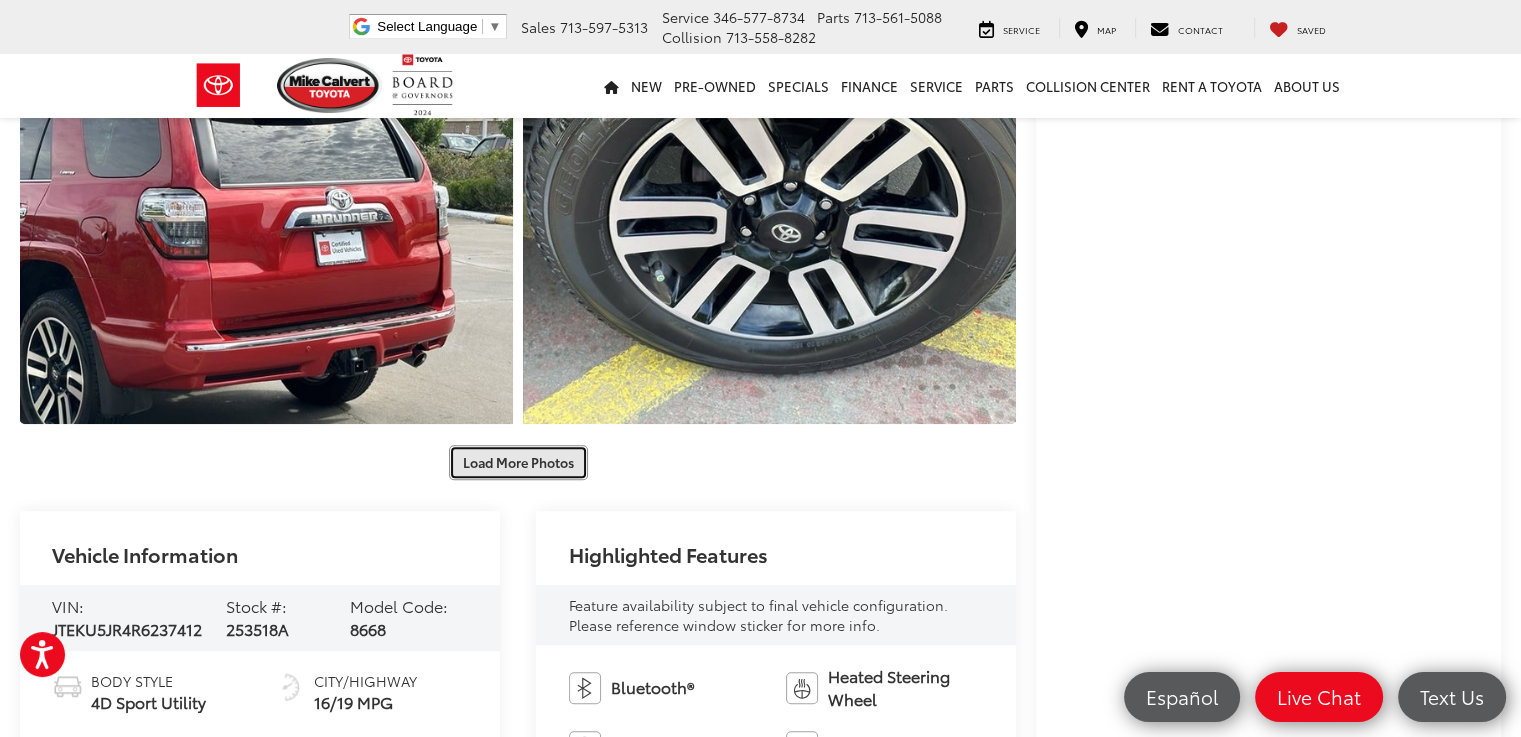 scroll, scrollTop: 1166, scrollLeft: 0, axis: vertical 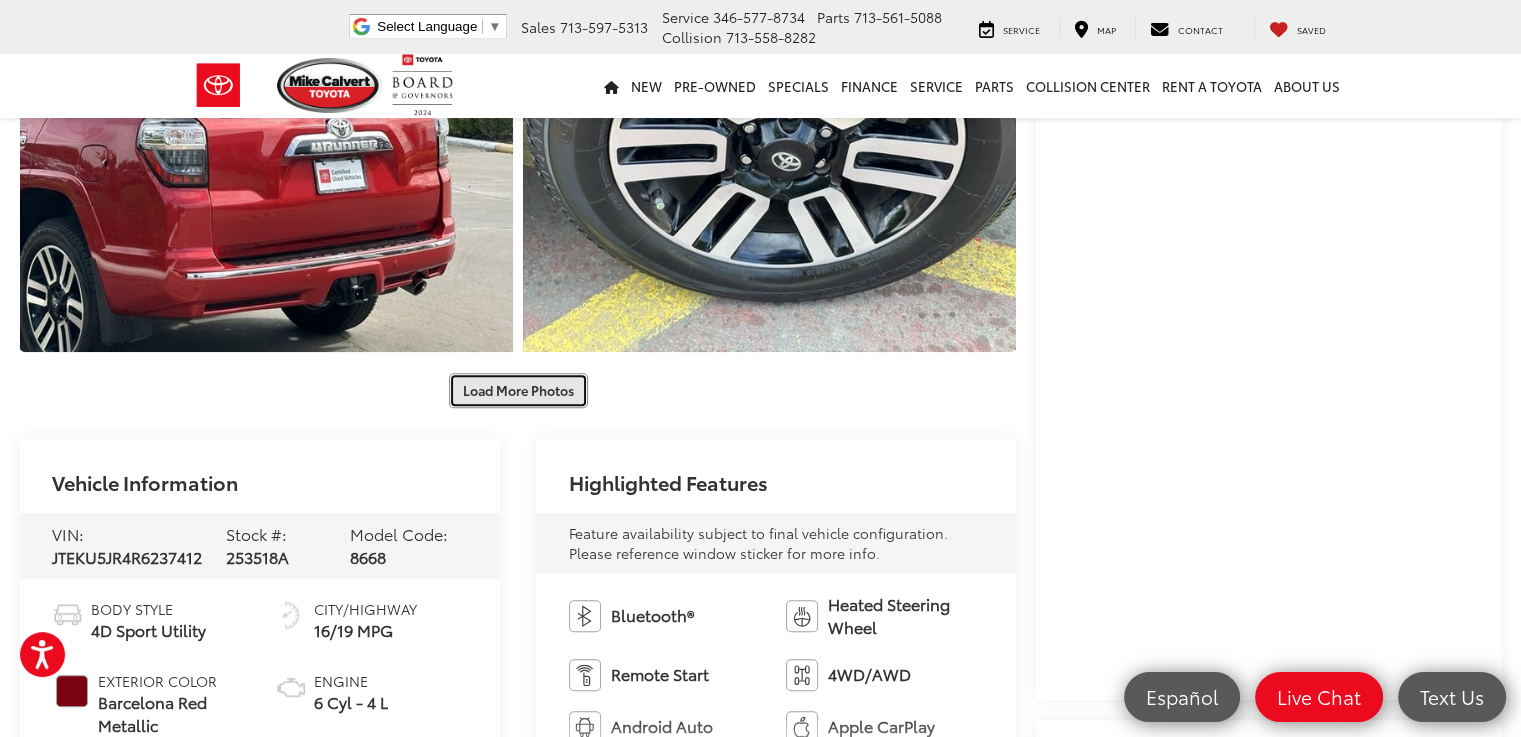 click on "Load More Photos" at bounding box center [518, 390] 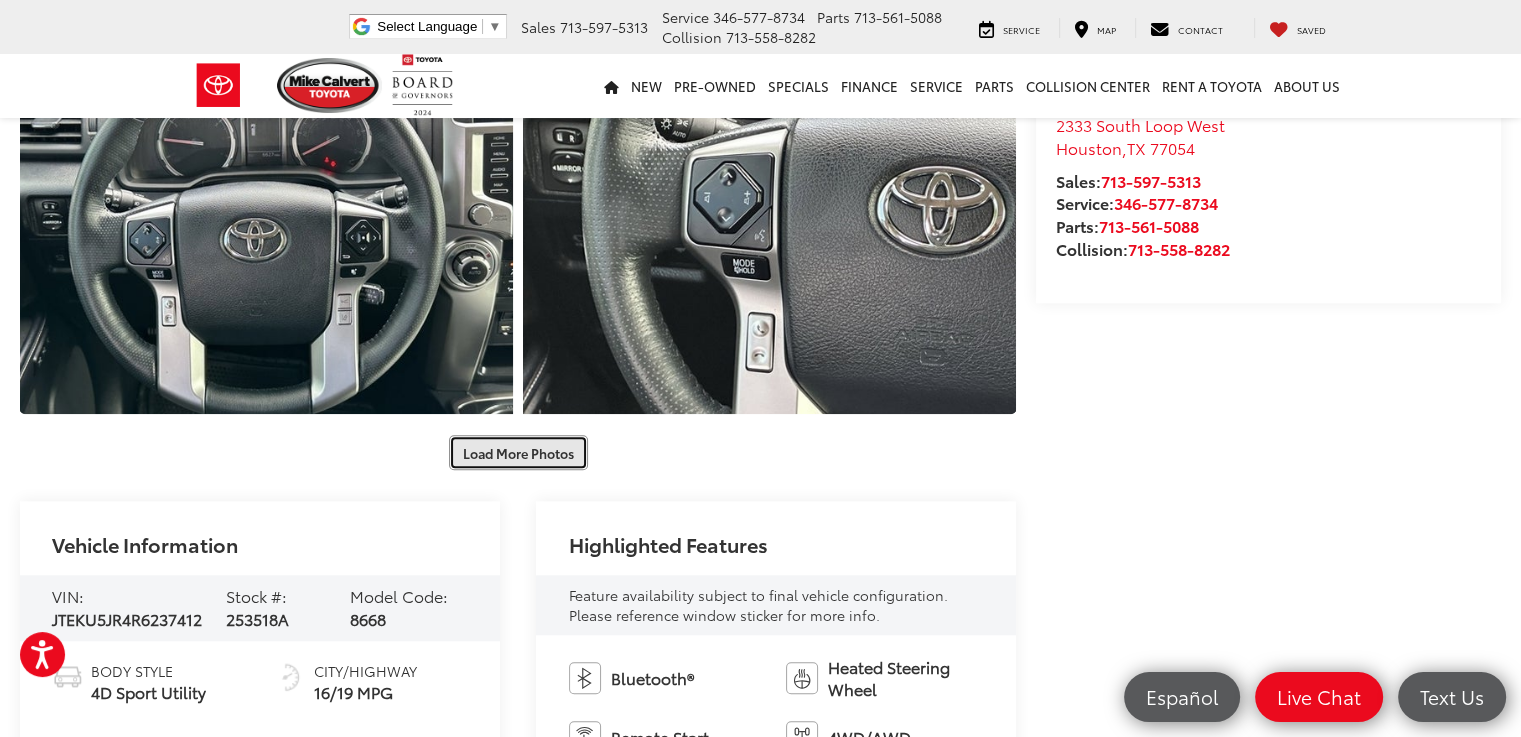 scroll, scrollTop: 1833, scrollLeft: 0, axis: vertical 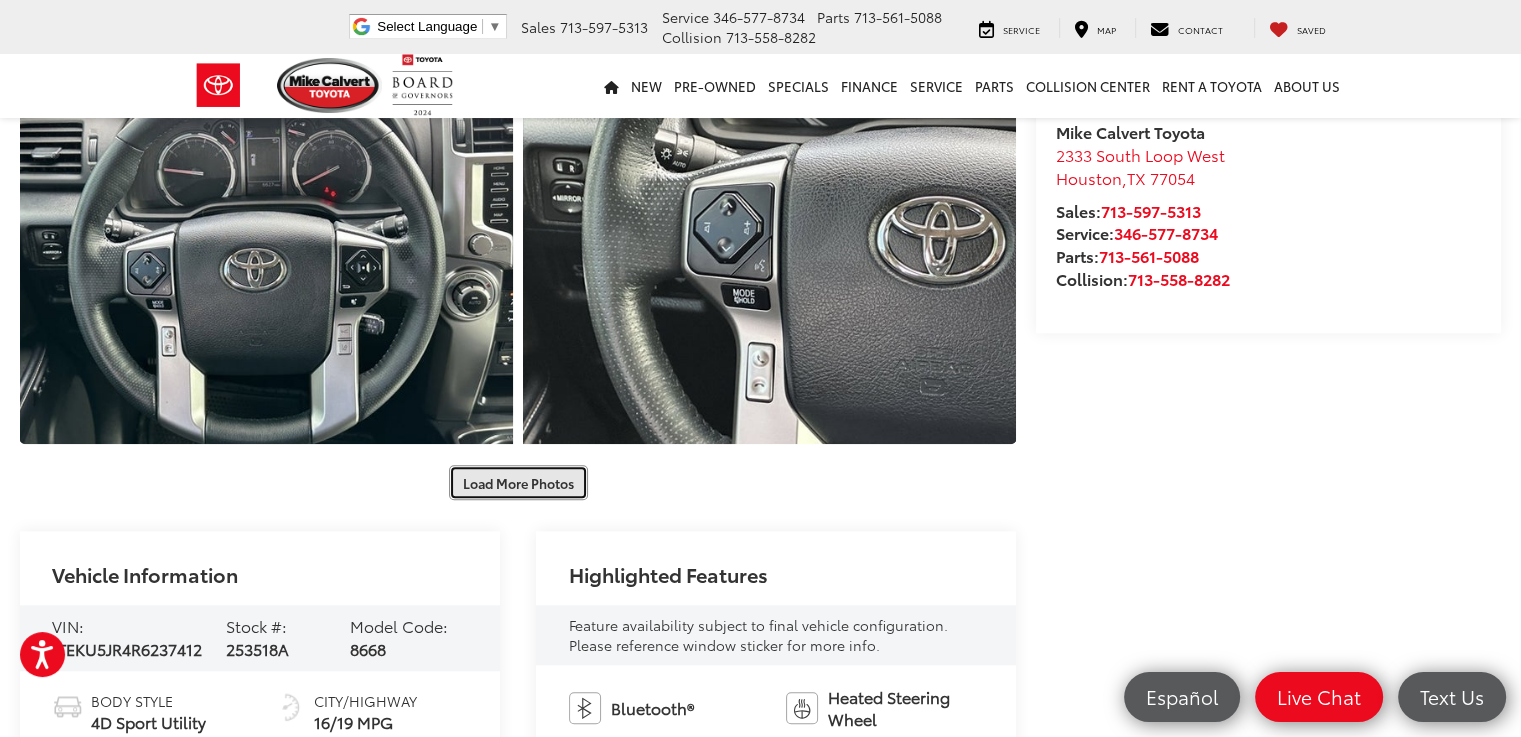 click on "Load More Photos" at bounding box center [518, 482] 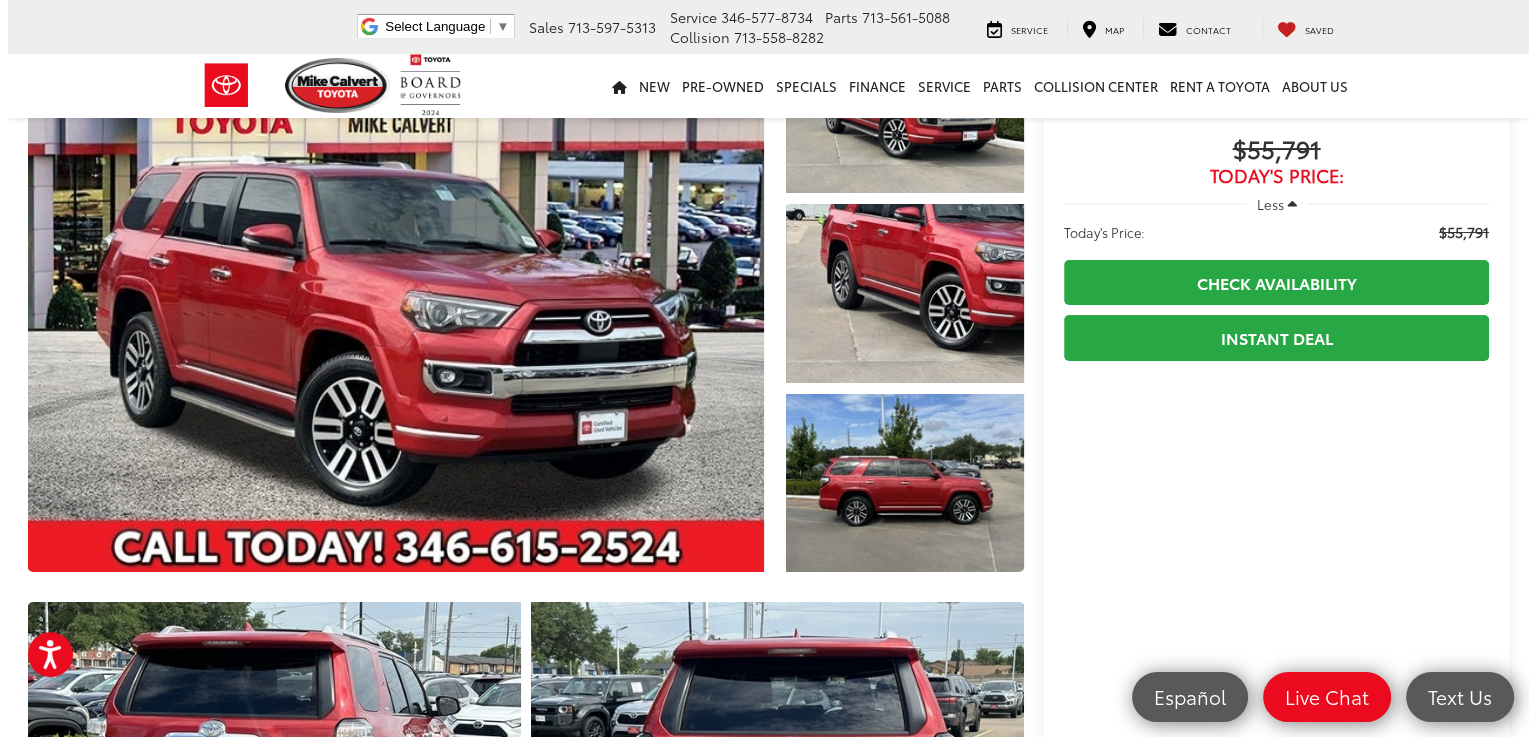 scroll, scrollTop: 0, scrollLeft: 0, axis: both 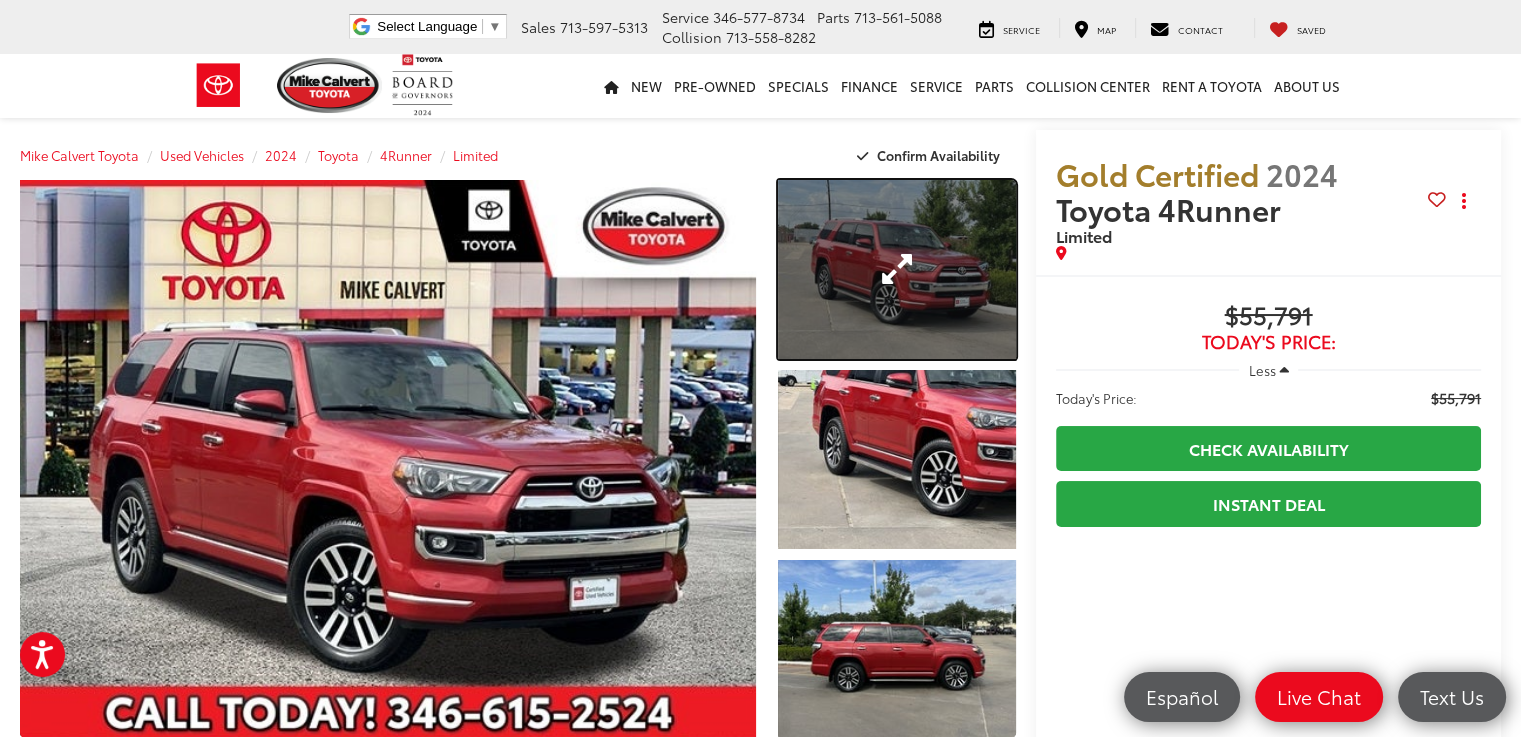 click at bounding box center (897, 269) 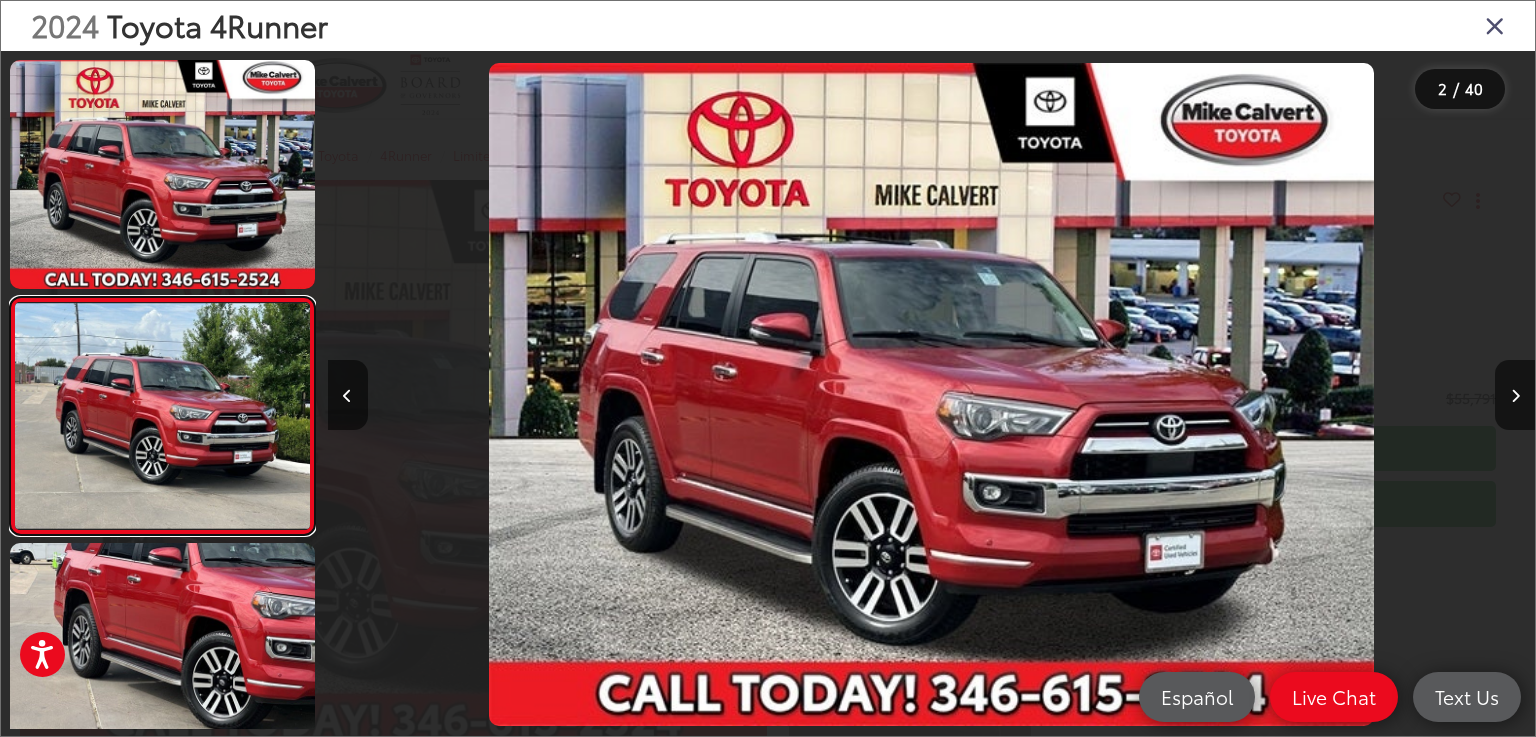 scroll, scrollTop: 0, scrollLeft: 89, axis: horizontal 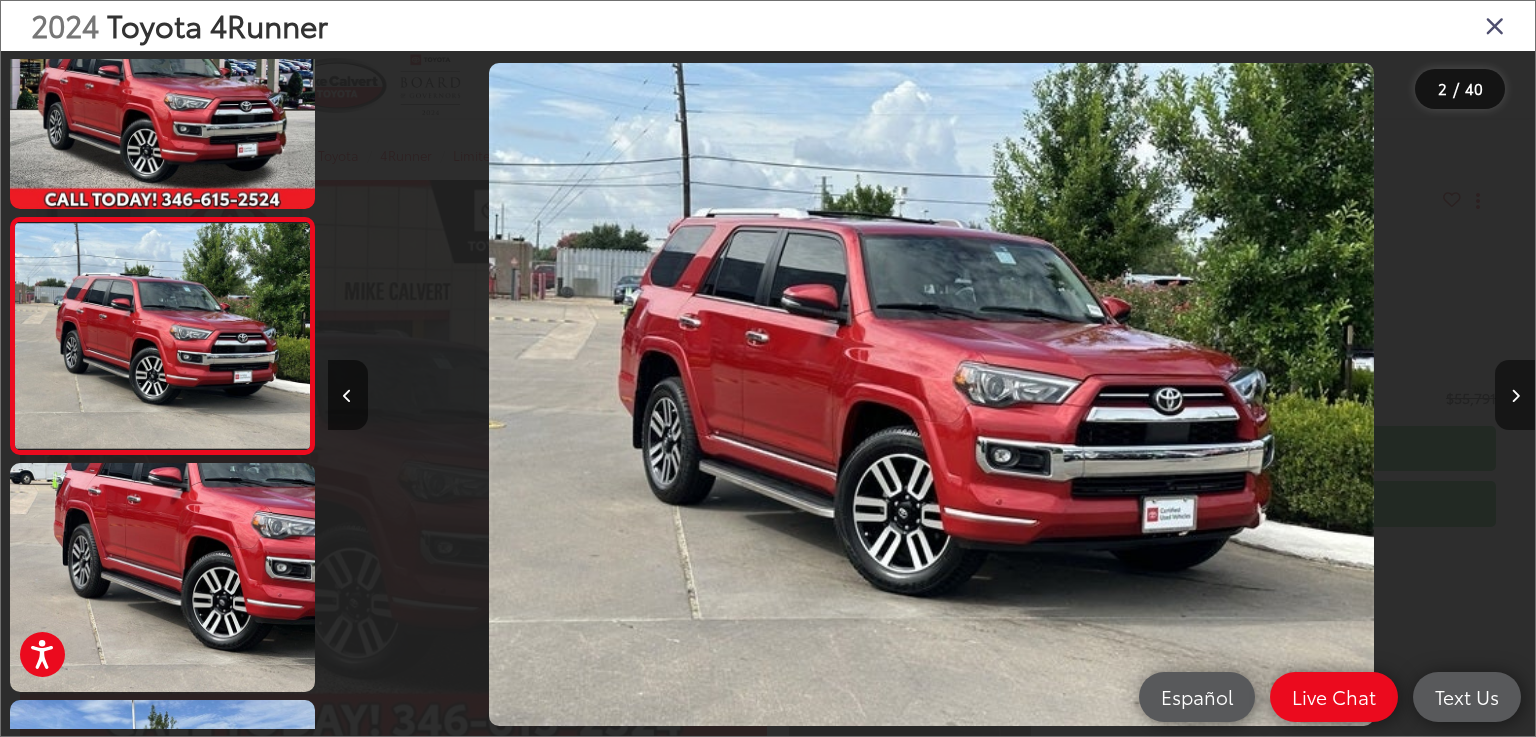 click at bounding box center (1515, 395) 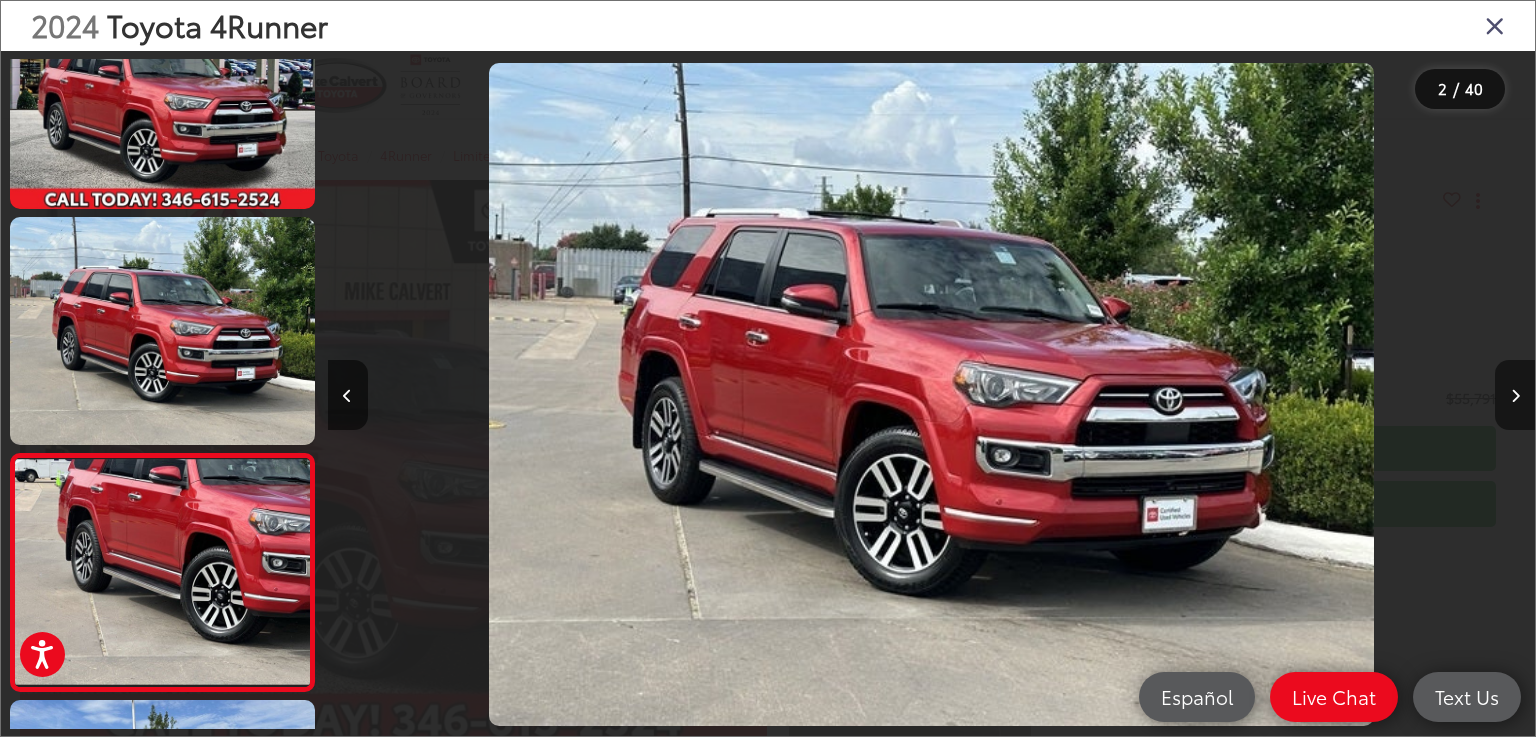 scroll, scrollTop: 0, scrollLeft: 1275, axis: horizontal 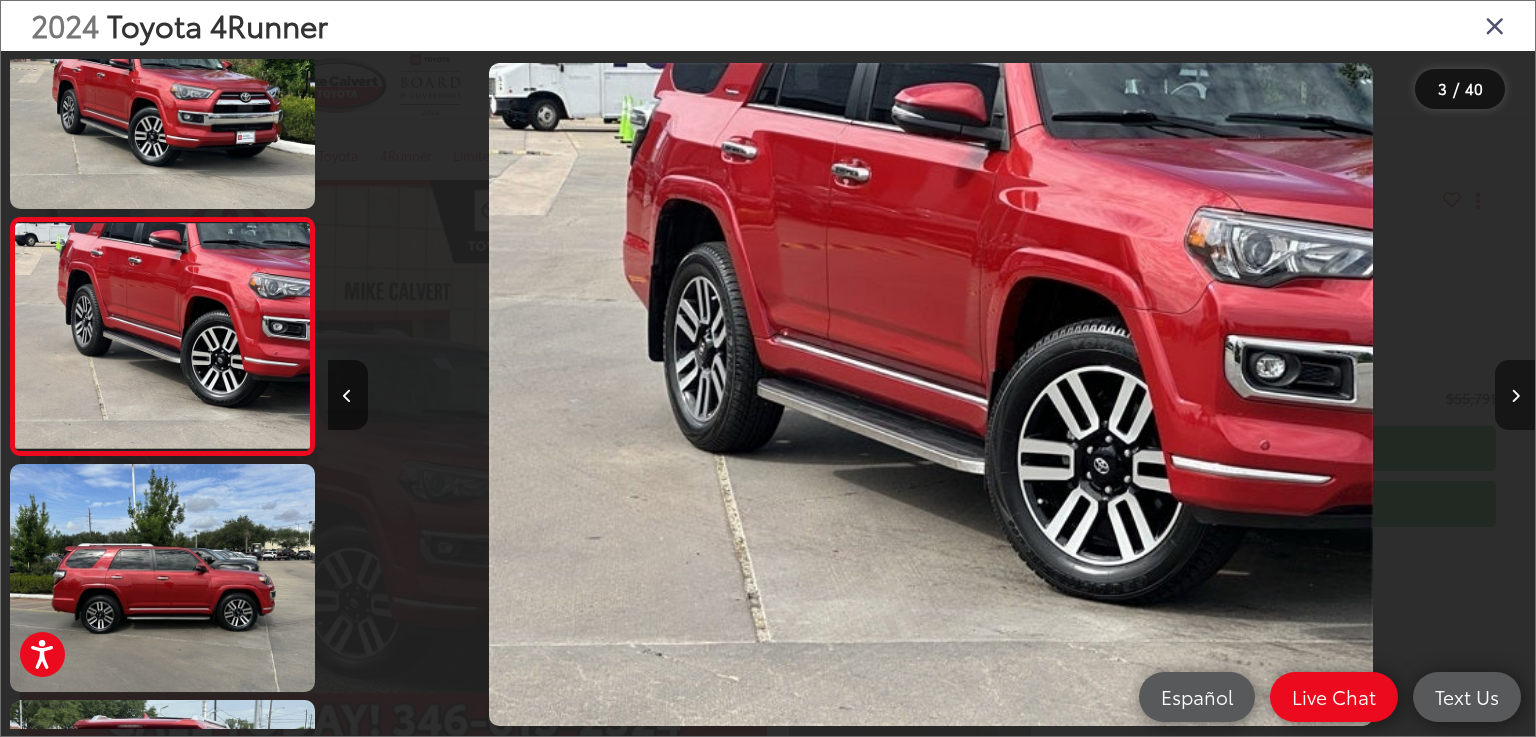 click at bounding box center (1515, 396) 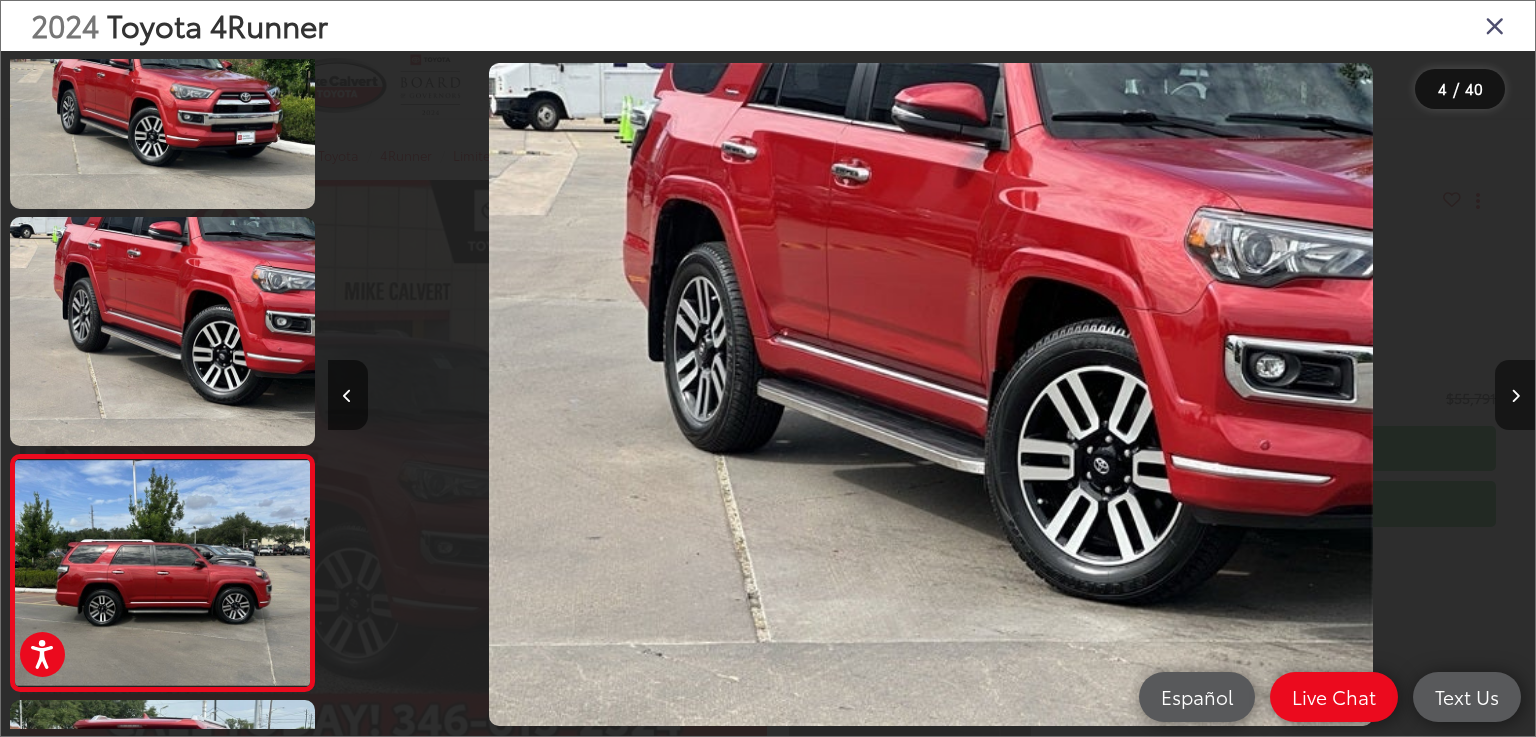 scroll, scrollTop: 0, scrollLeft: 2694, axis: horizontal 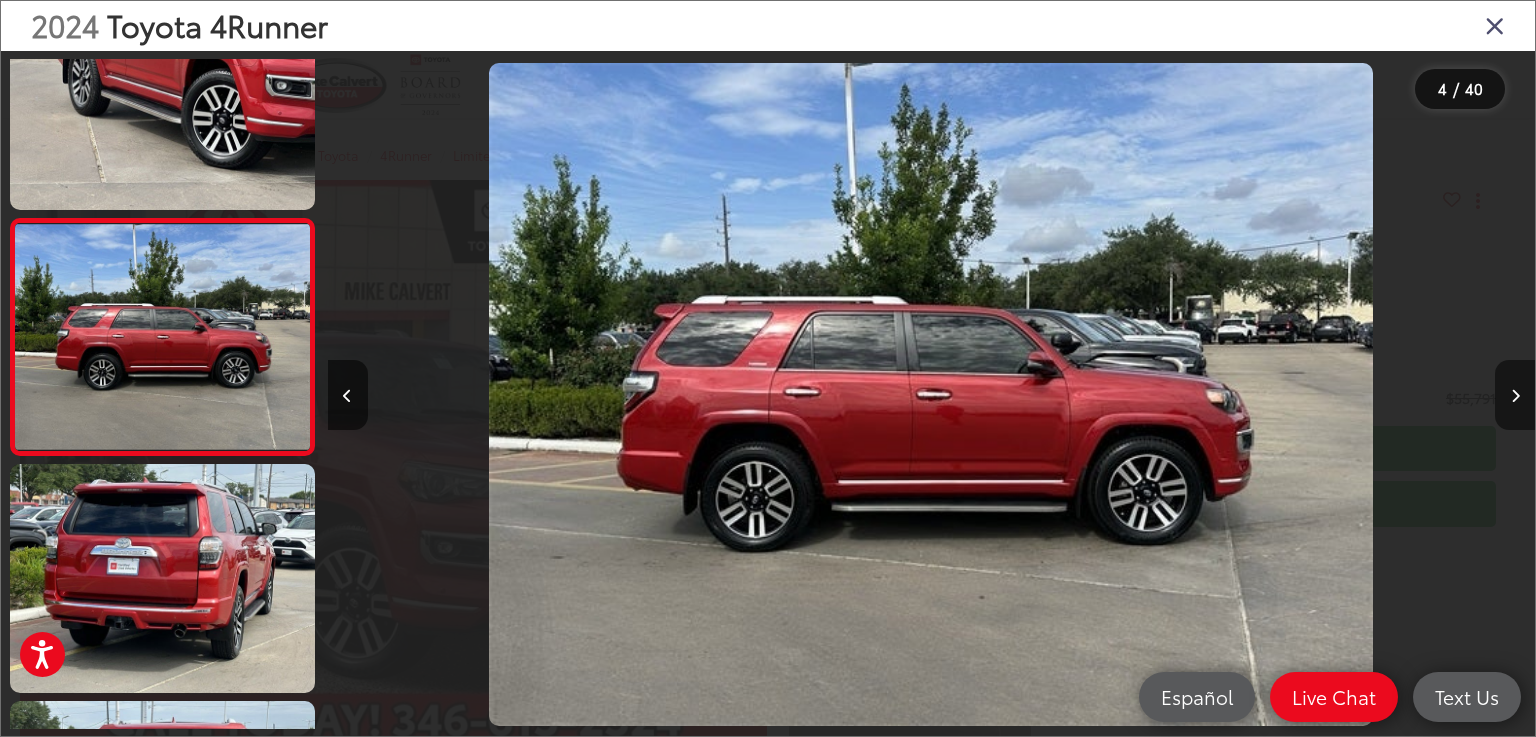 click at bounding box center (1515, 396) 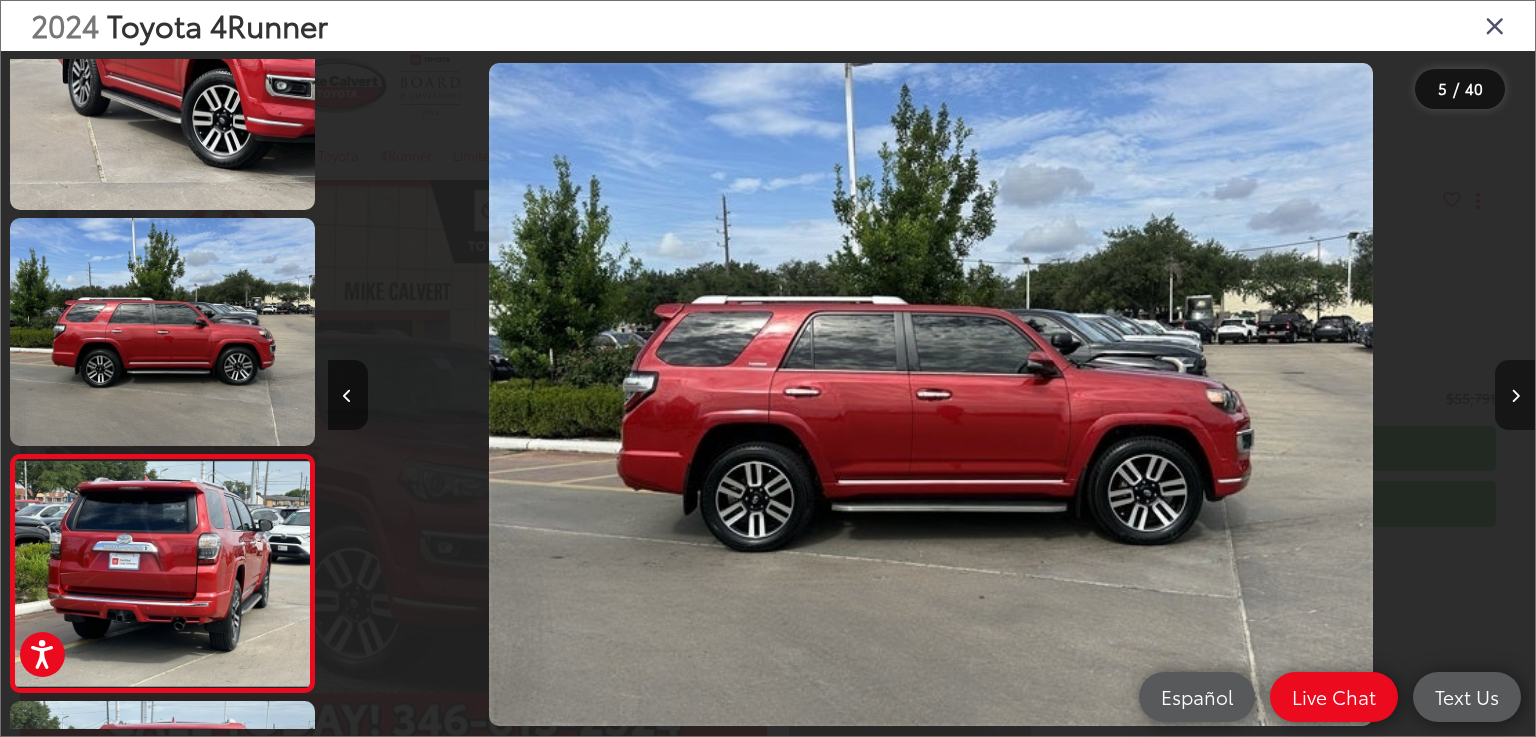 scroll, scrollTop: 0, scrollLeft: 3902, axis: horizontal 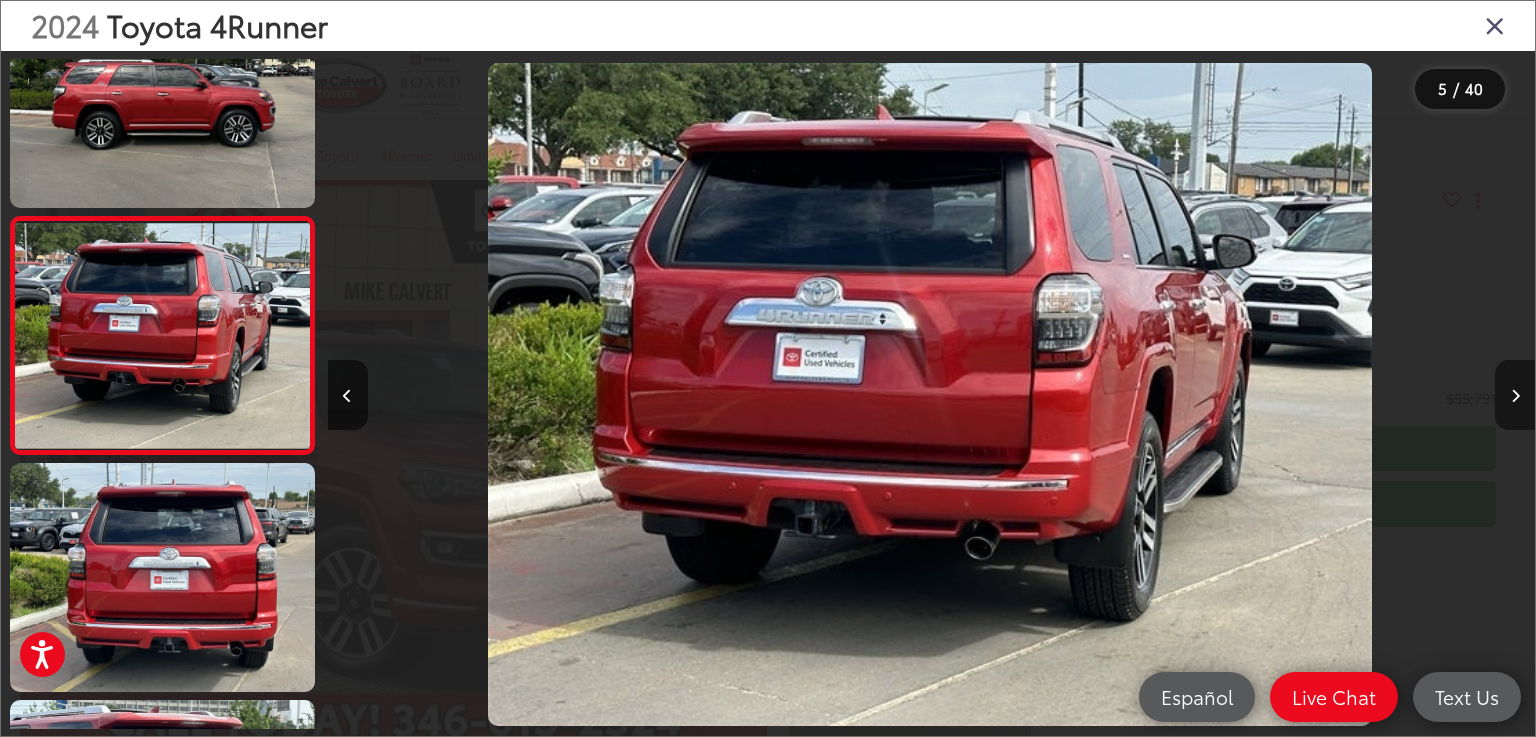 click at bounding box center [1515, 396] 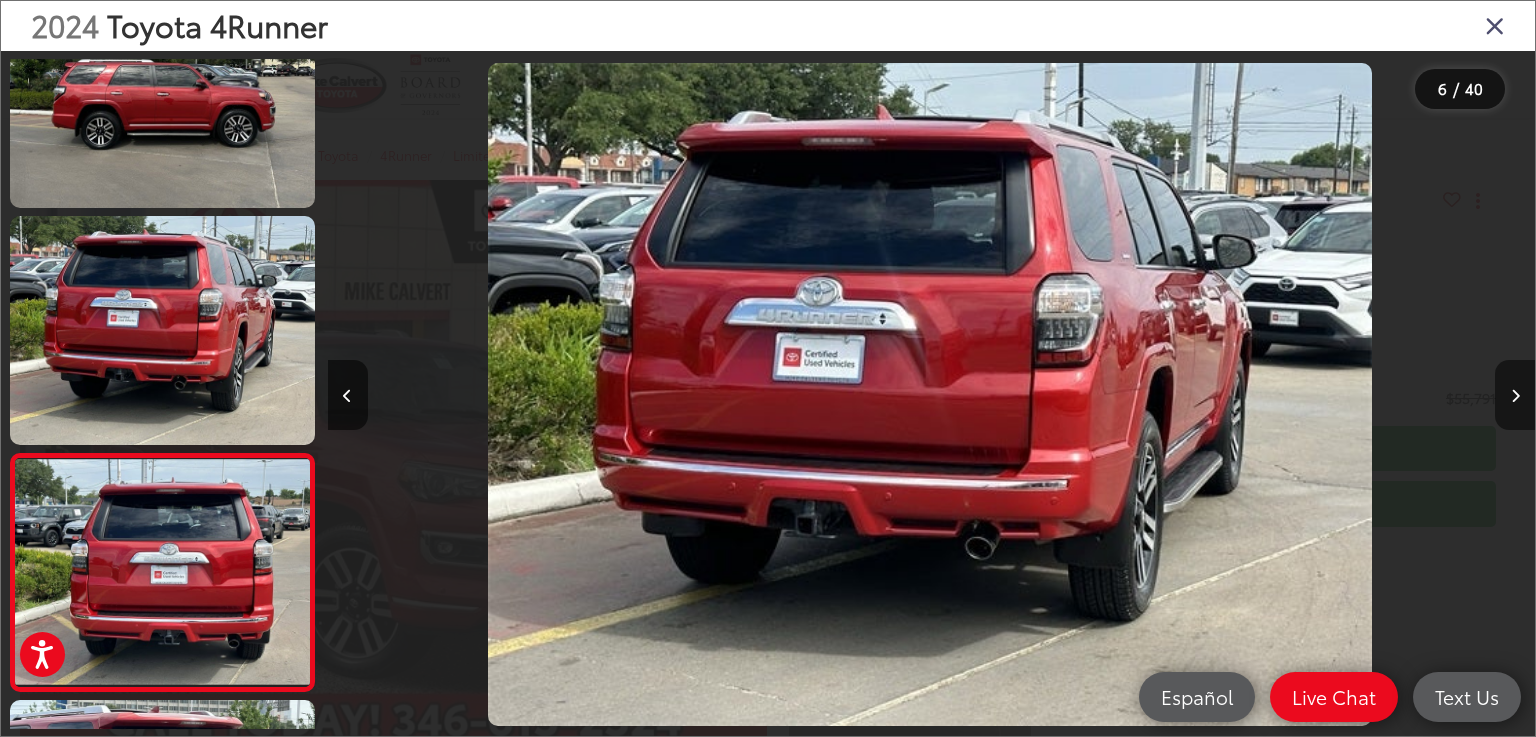 scroll, scrollTop: 0, scrollLeft: 5110, axis: horizontal 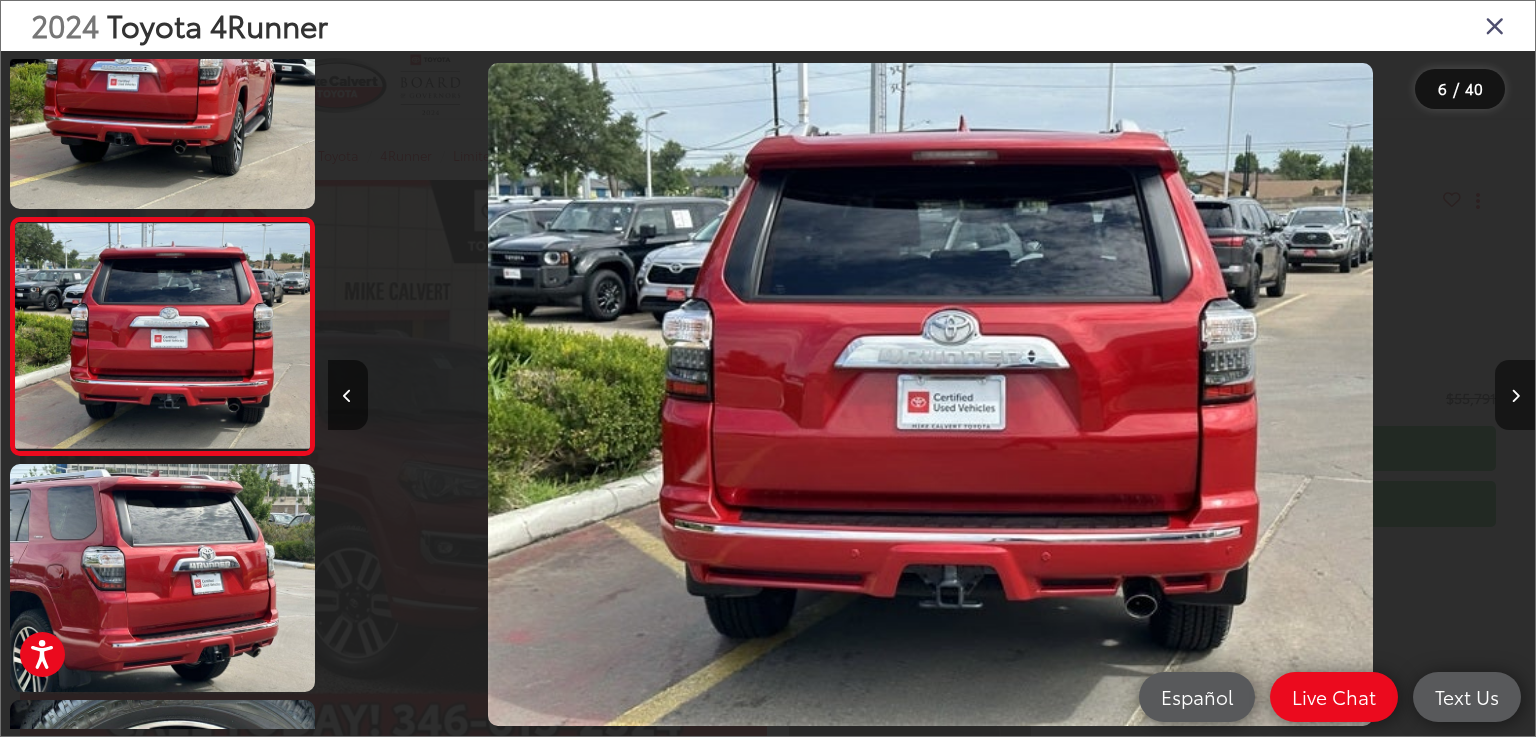 click at bounding box center (1515, 396) 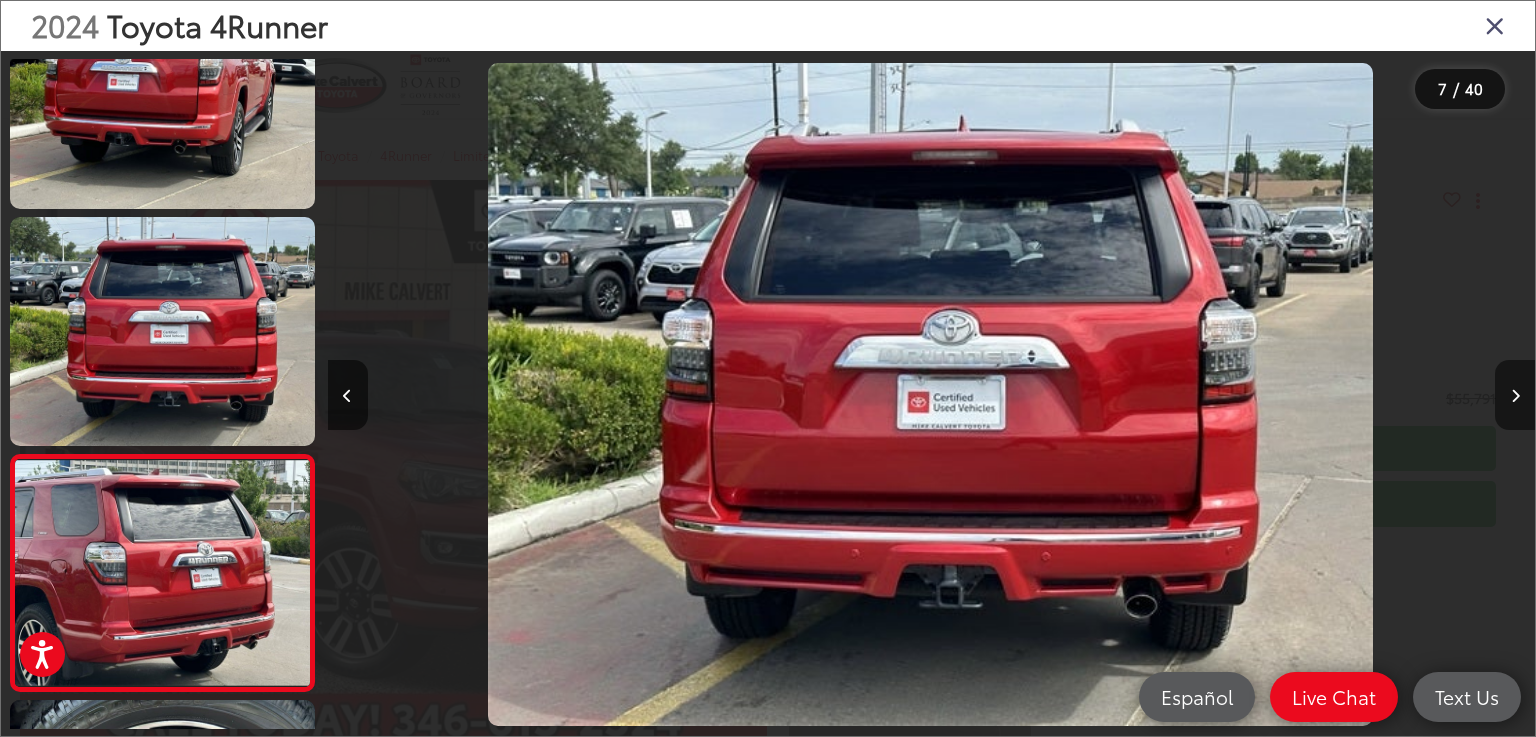 scroll, scrollTop: 0, scrollLeft: 6317, axis: horizontal 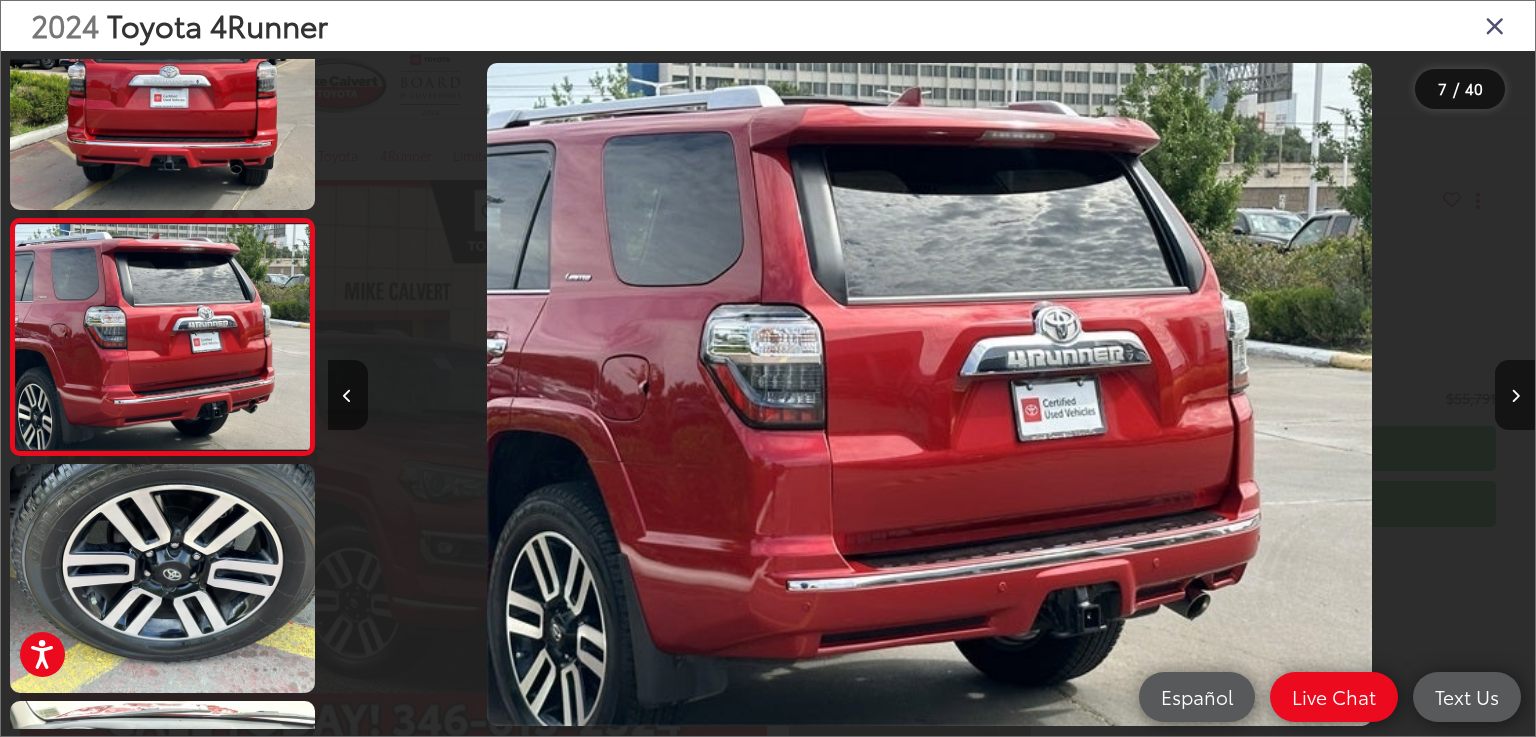 click at bounding box center (1495, 25) 